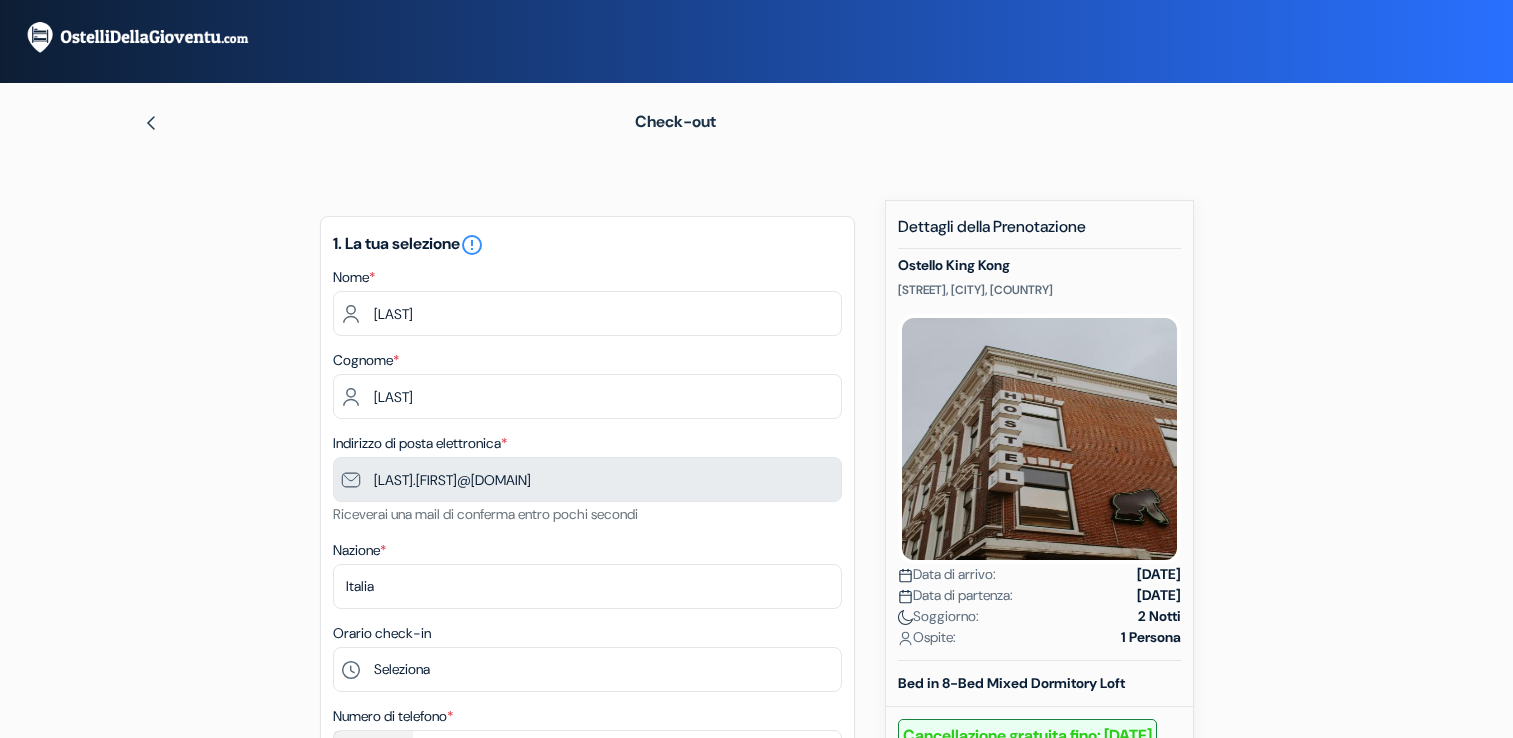 scroll, scrollTop: 0, scrollLeft: 0, axis: both 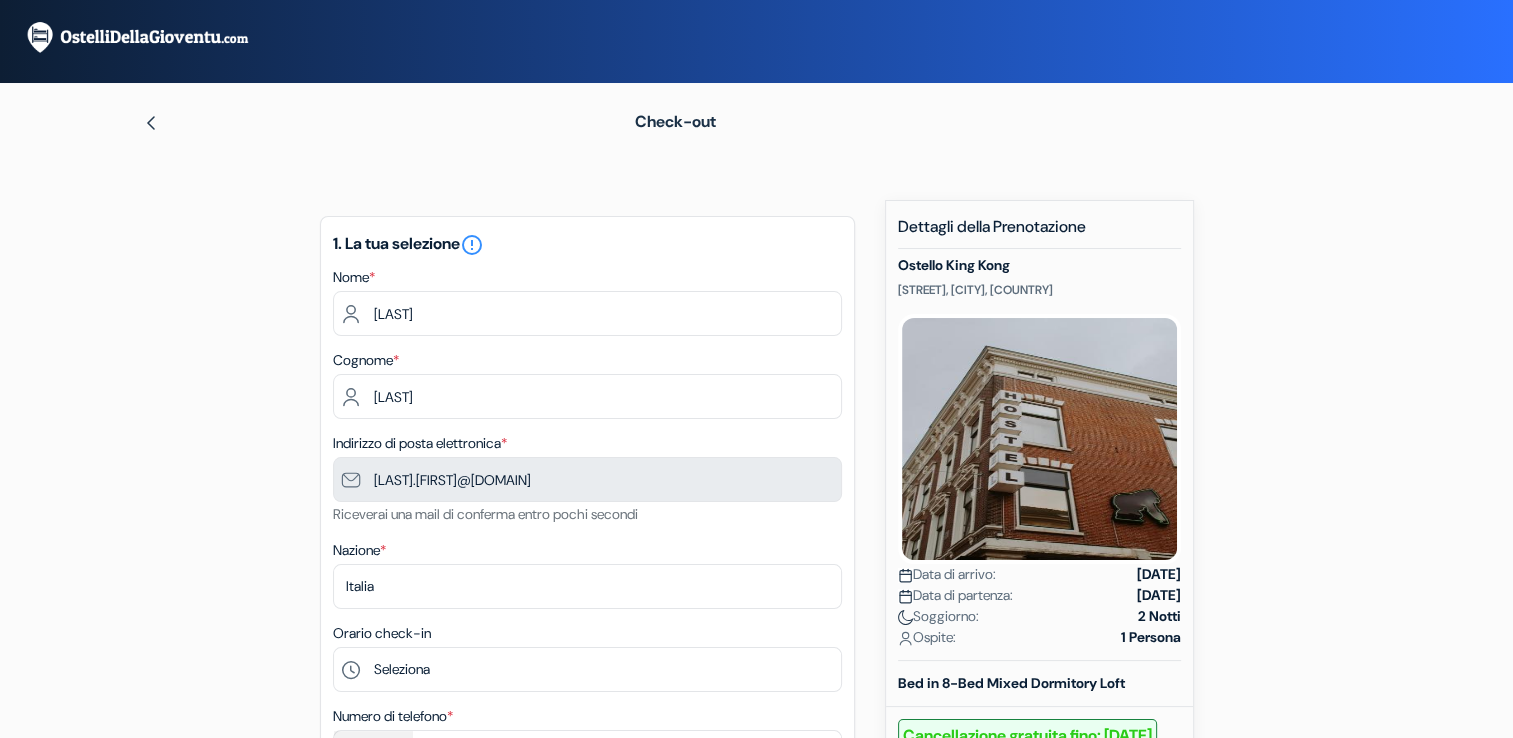 type on "[PHONE]" 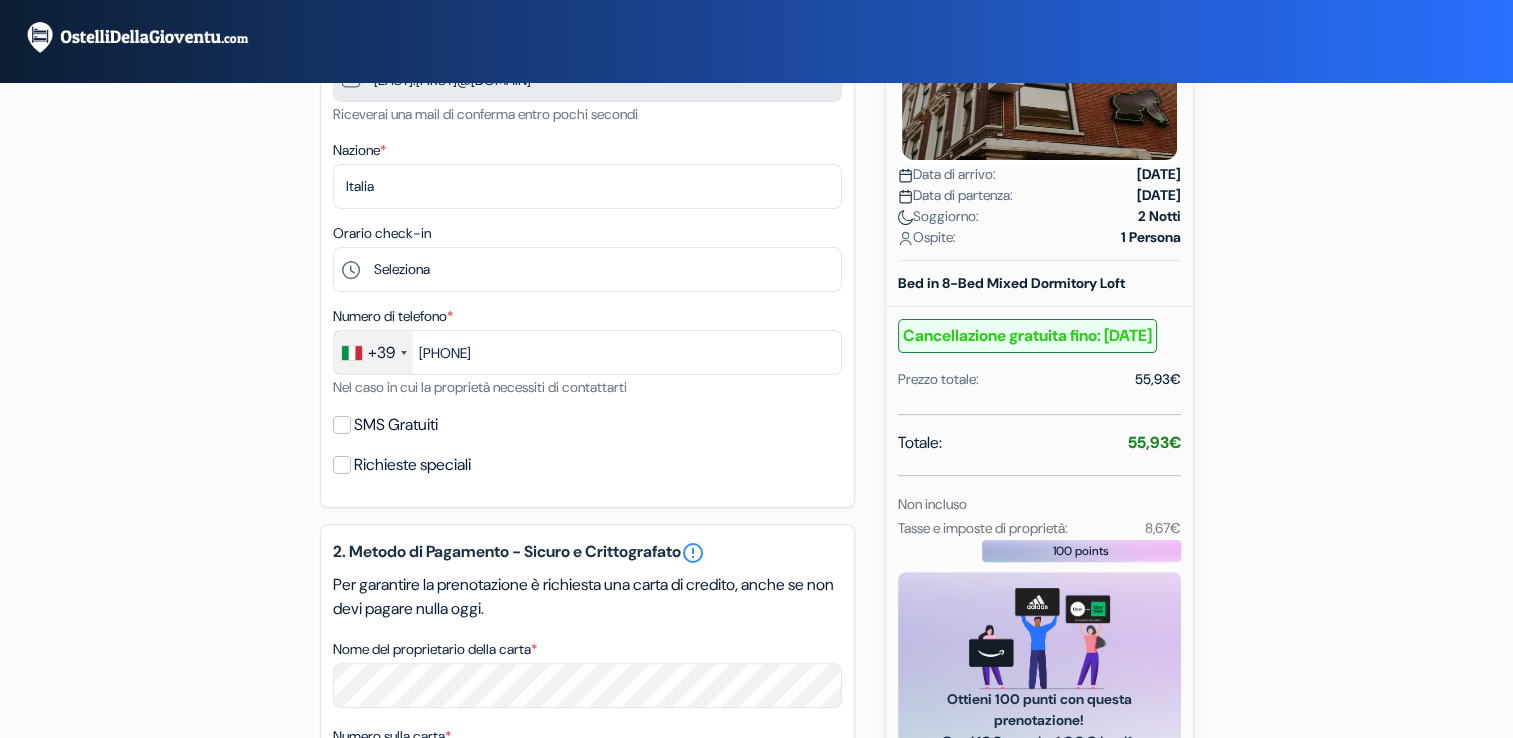 scroll, scrollTop: 428, scrollLeft: 0, axis: vertical 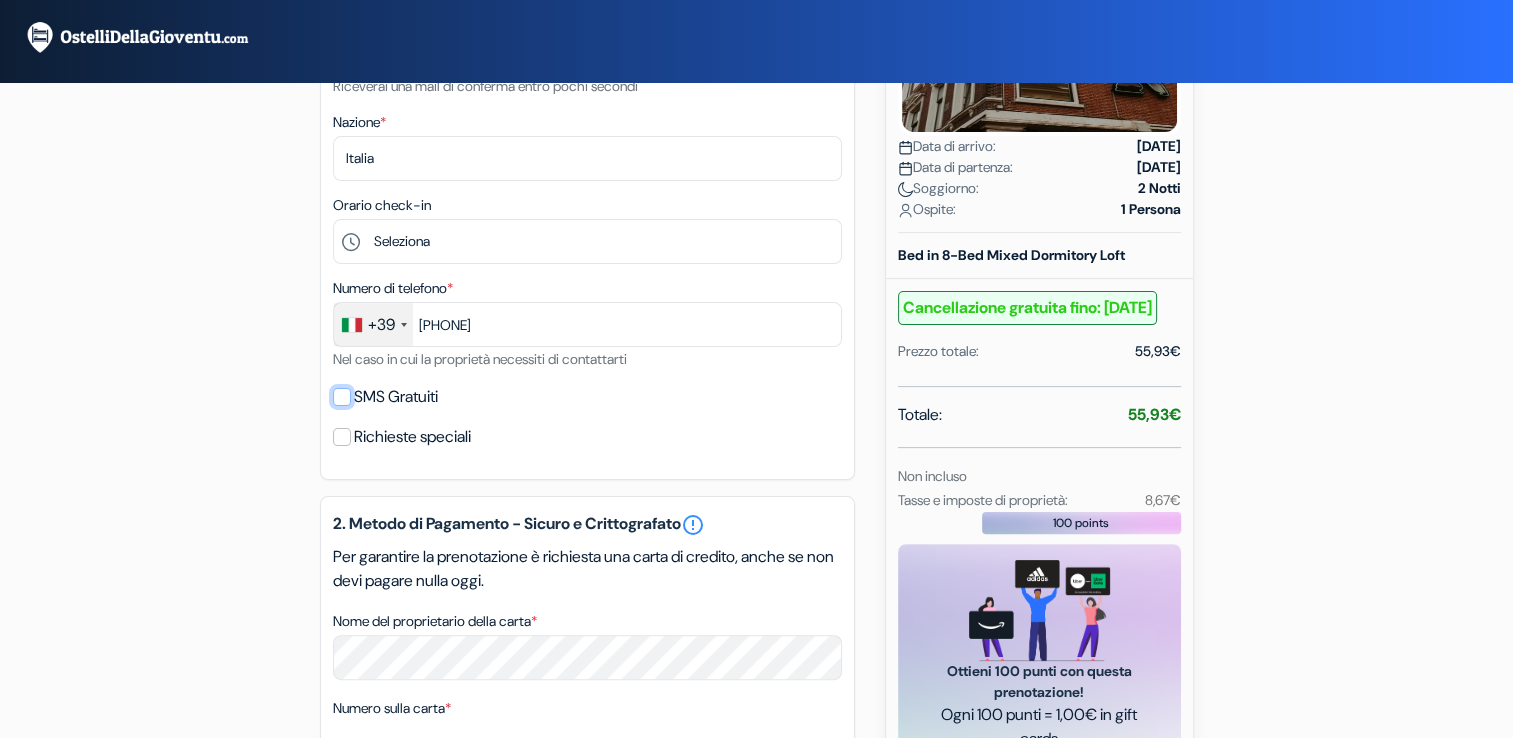 click on "SMS Gratuiti" at bounding box center [342, 397] 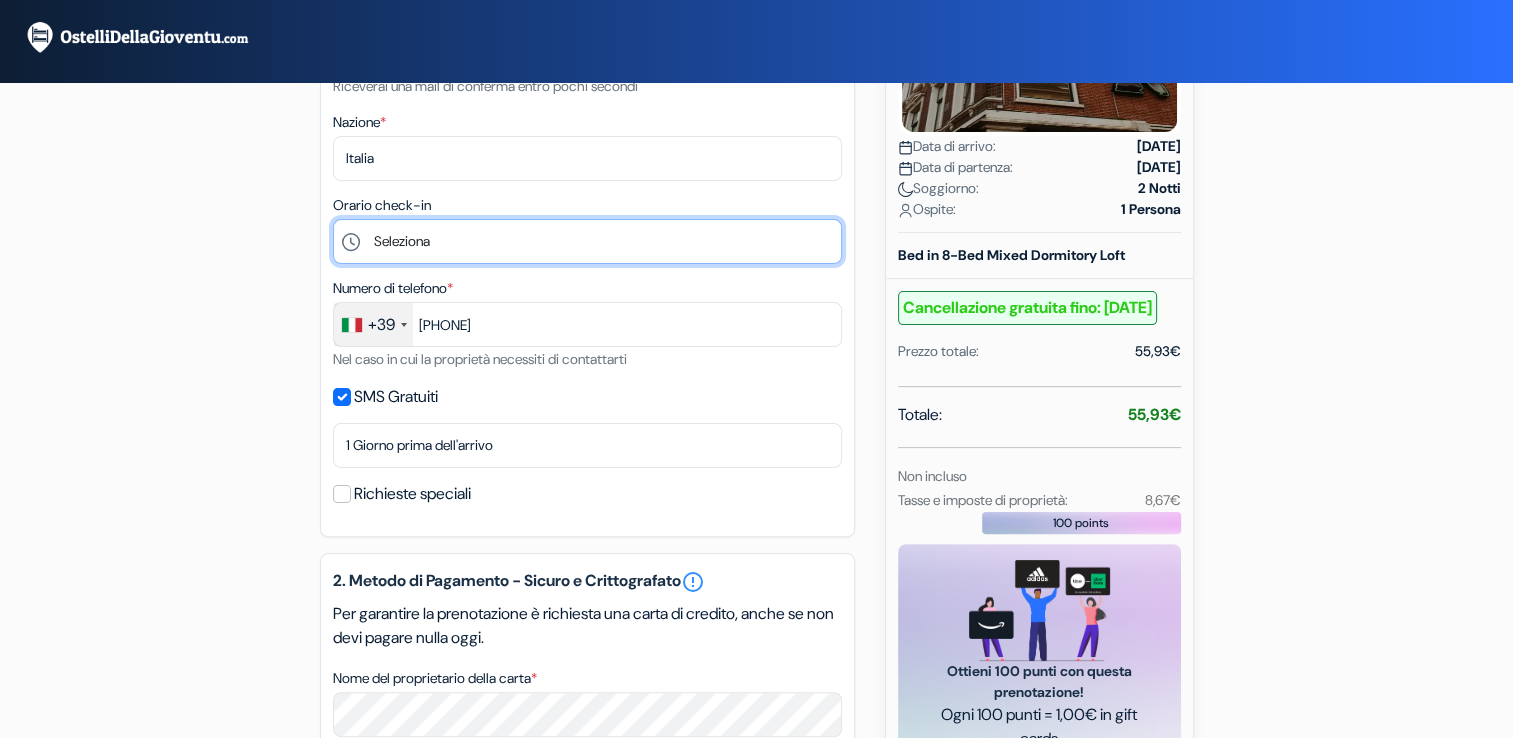 click on "Seleziona
15:00
16:00
17:00
18:00
19:00
20:00
21:00
22:00
23:00" at bounding box center (587, 241) 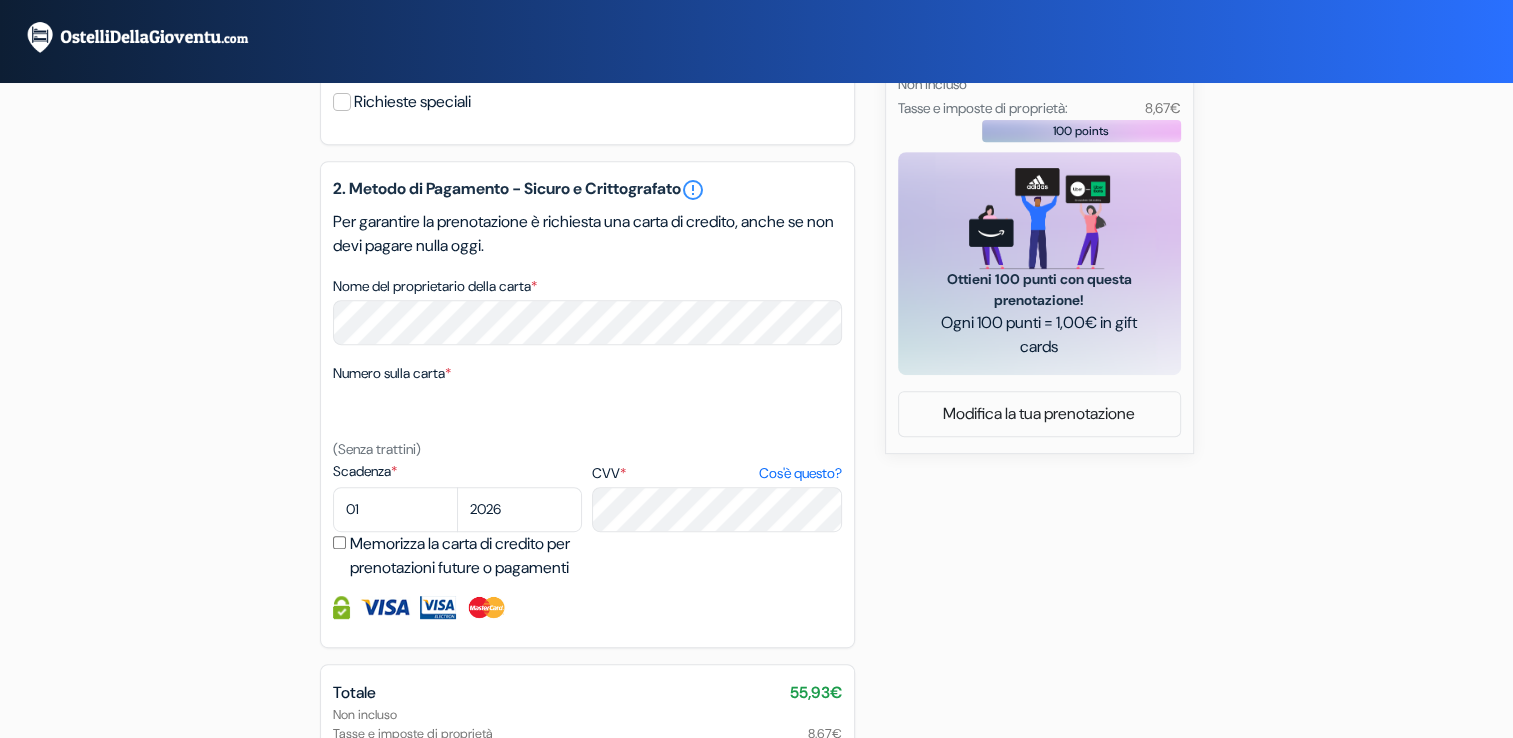 scroll, scrollTop: 848, scrollLeft: 0, axis: vertical 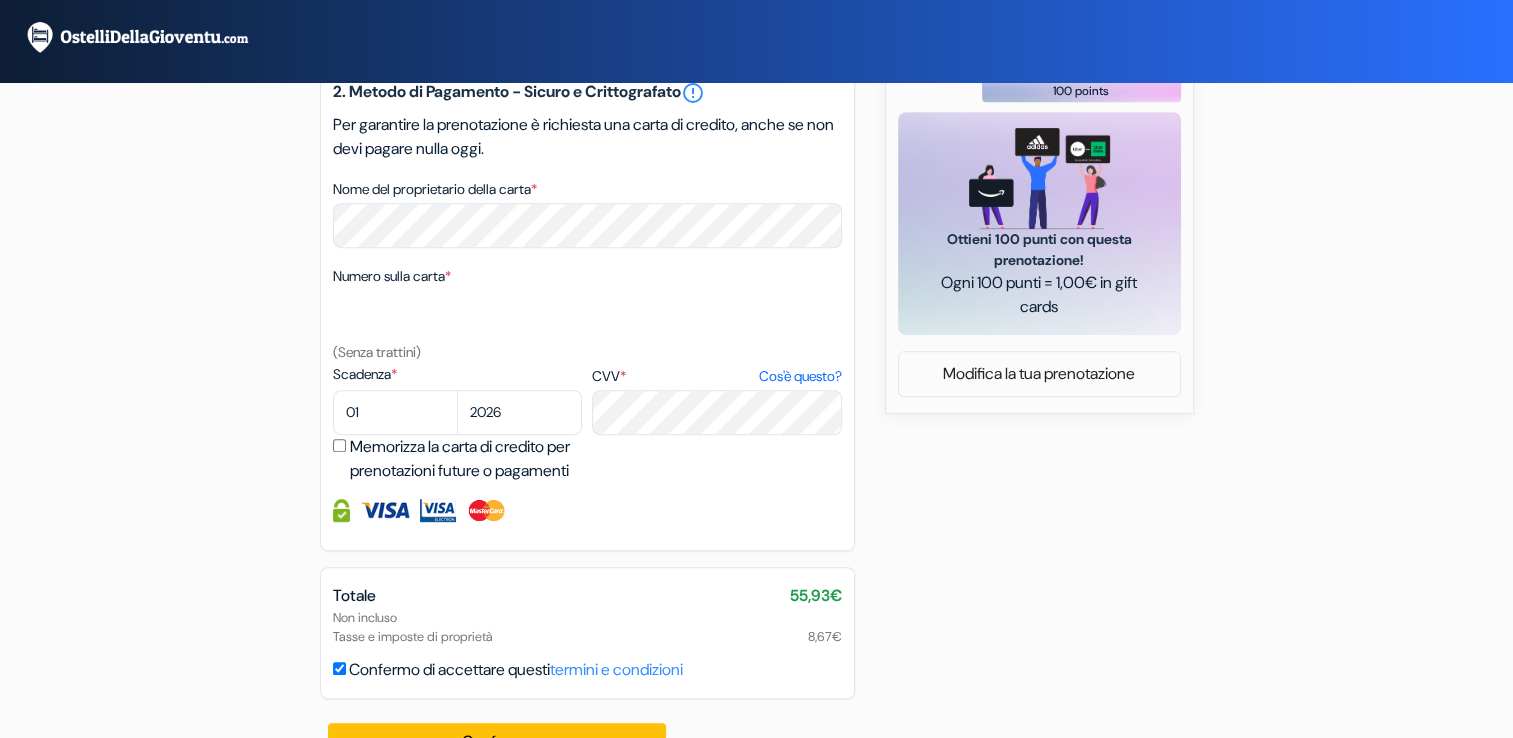 type on "[PHONE]" 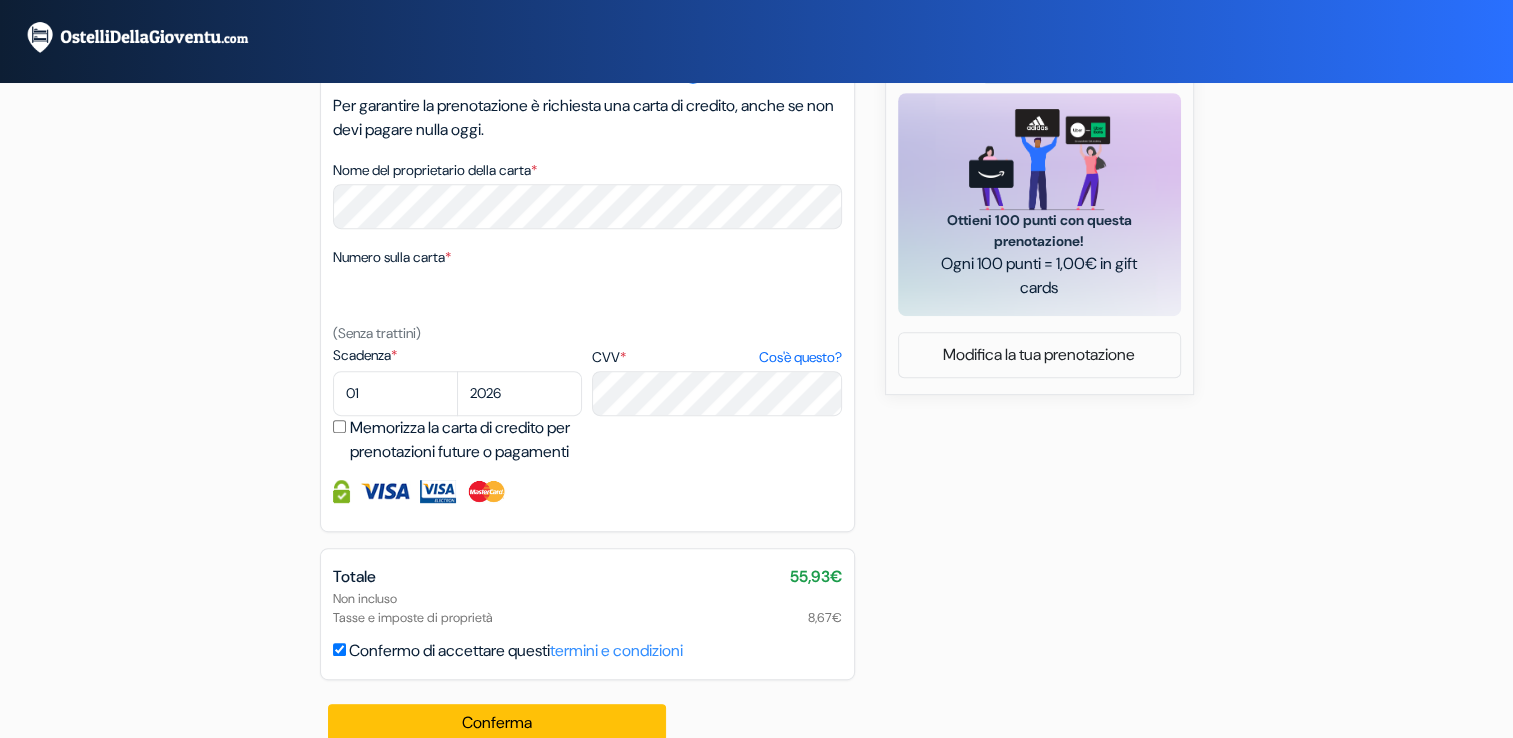 scroll, scrollTop: 883, scrollLeft: 0, axis: vertical 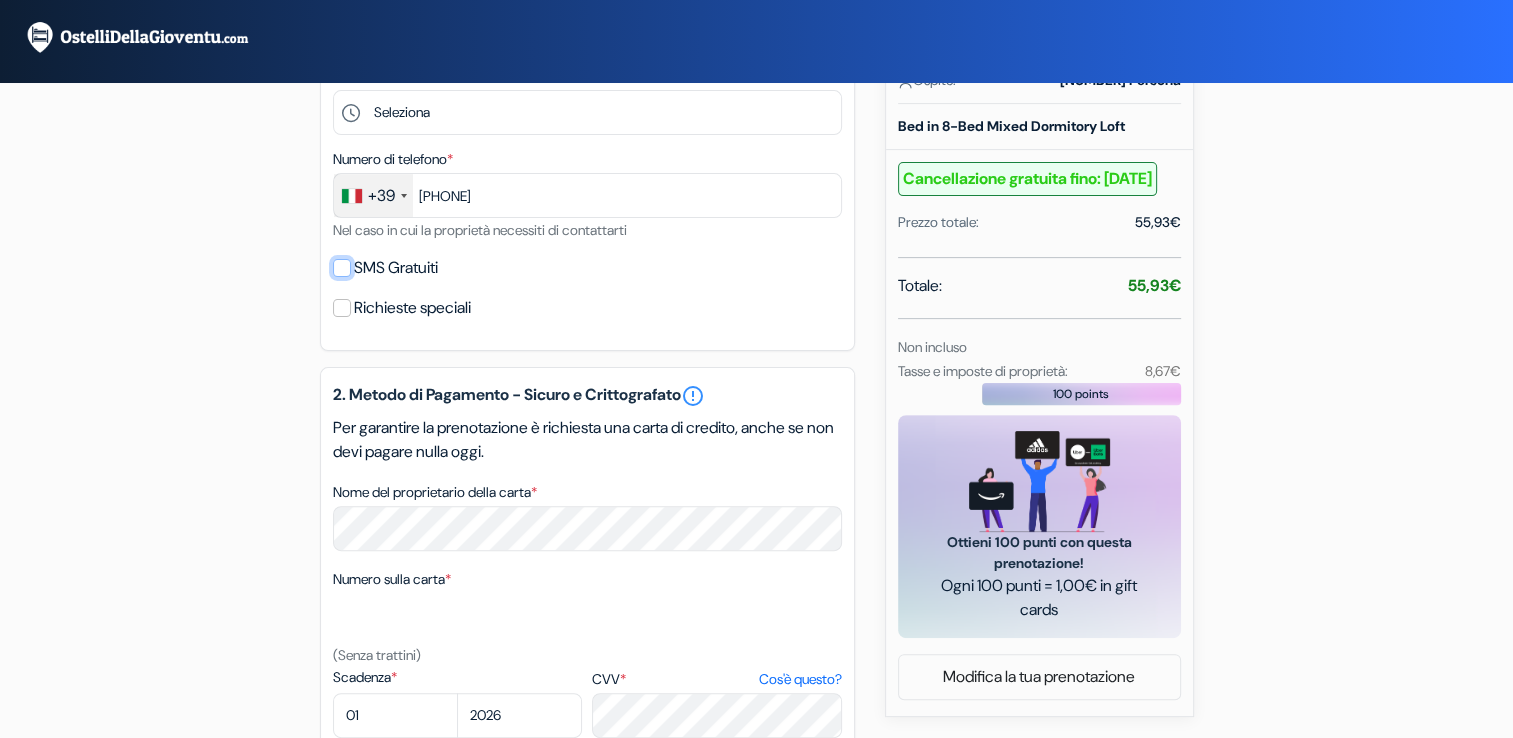 click on "SMS Gratuiti" at bounding box center (342, 268) 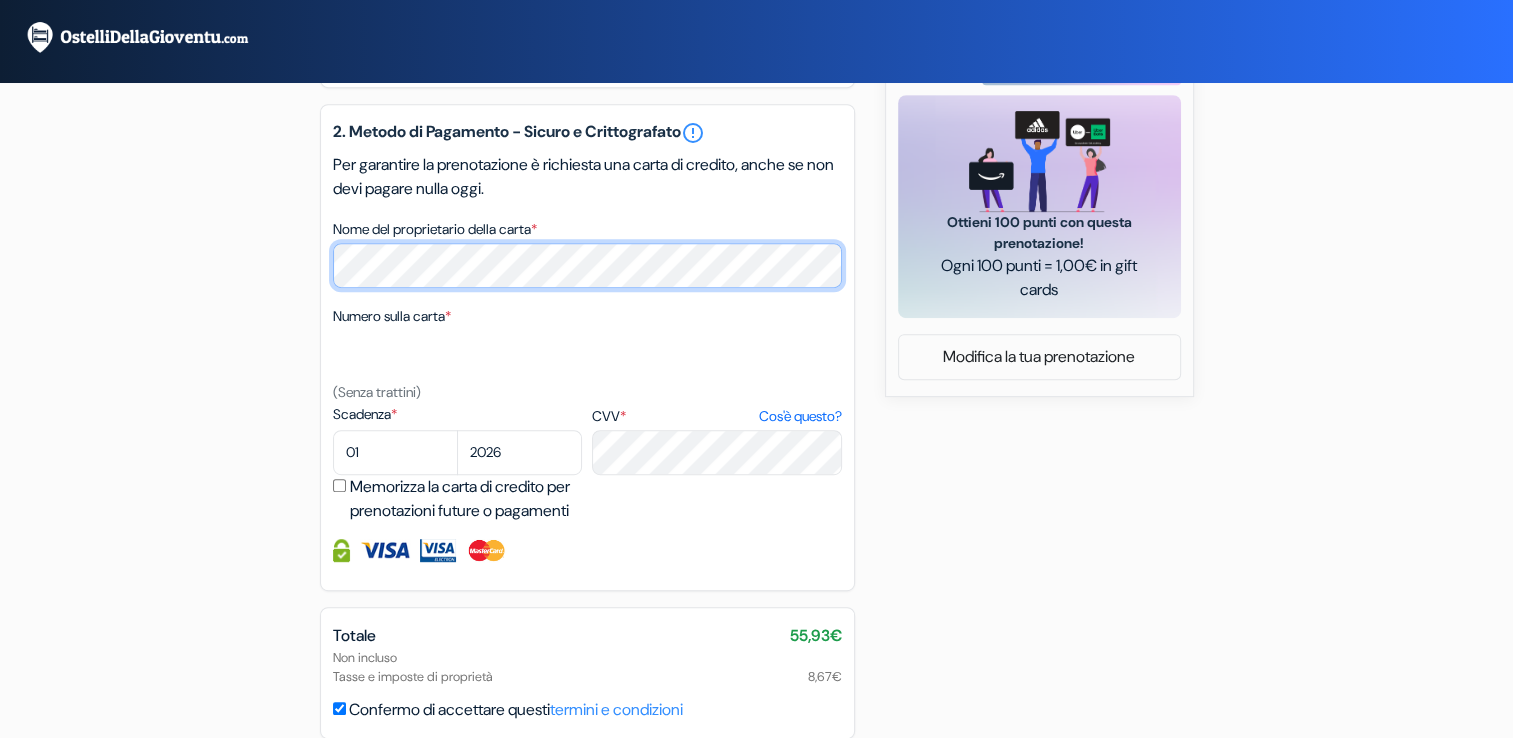 scroll, scrollTop: 913, scrollLeft: 0, axis: vertical 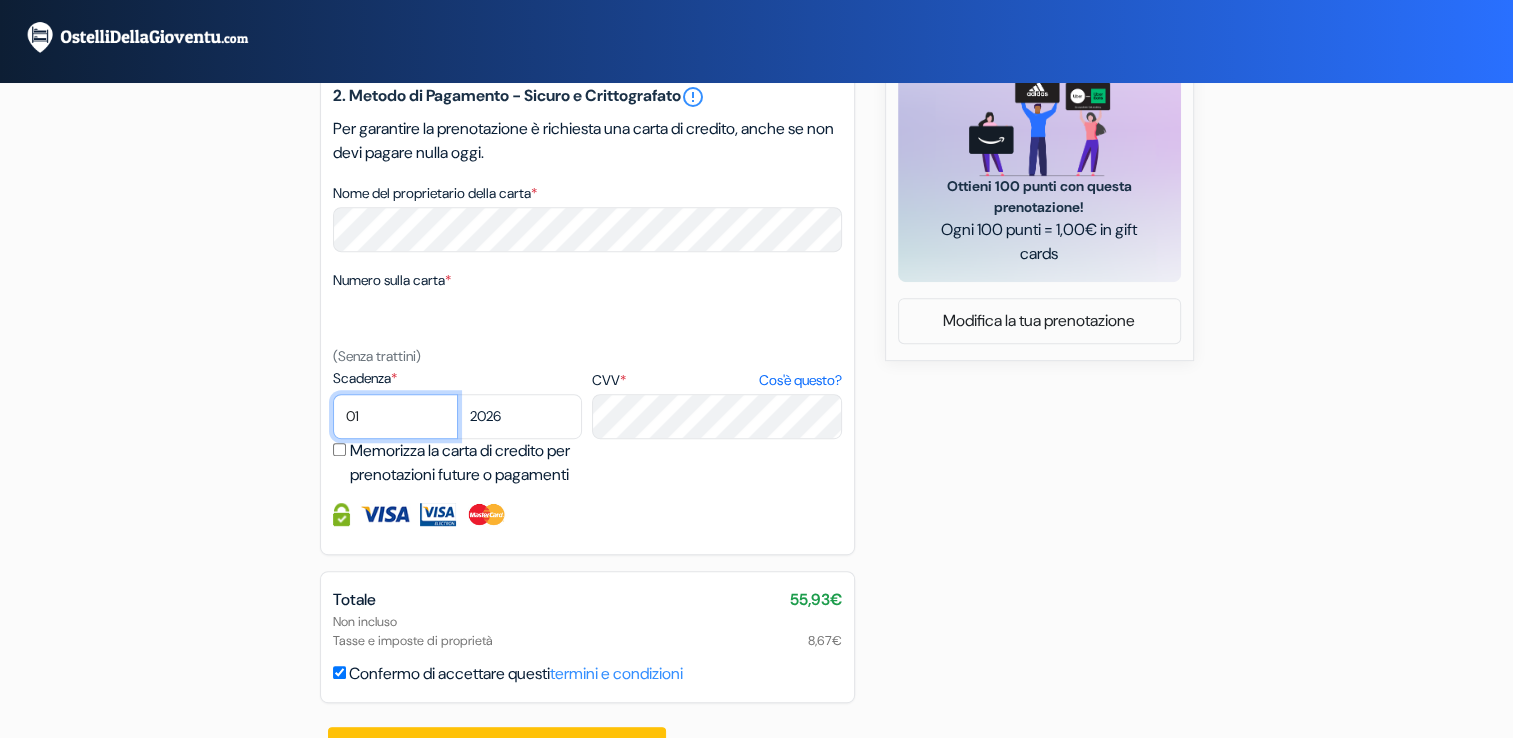 click on "01
02
03
04
05
06
07
08
09
10
11
12" at bounding box center [395, 416] 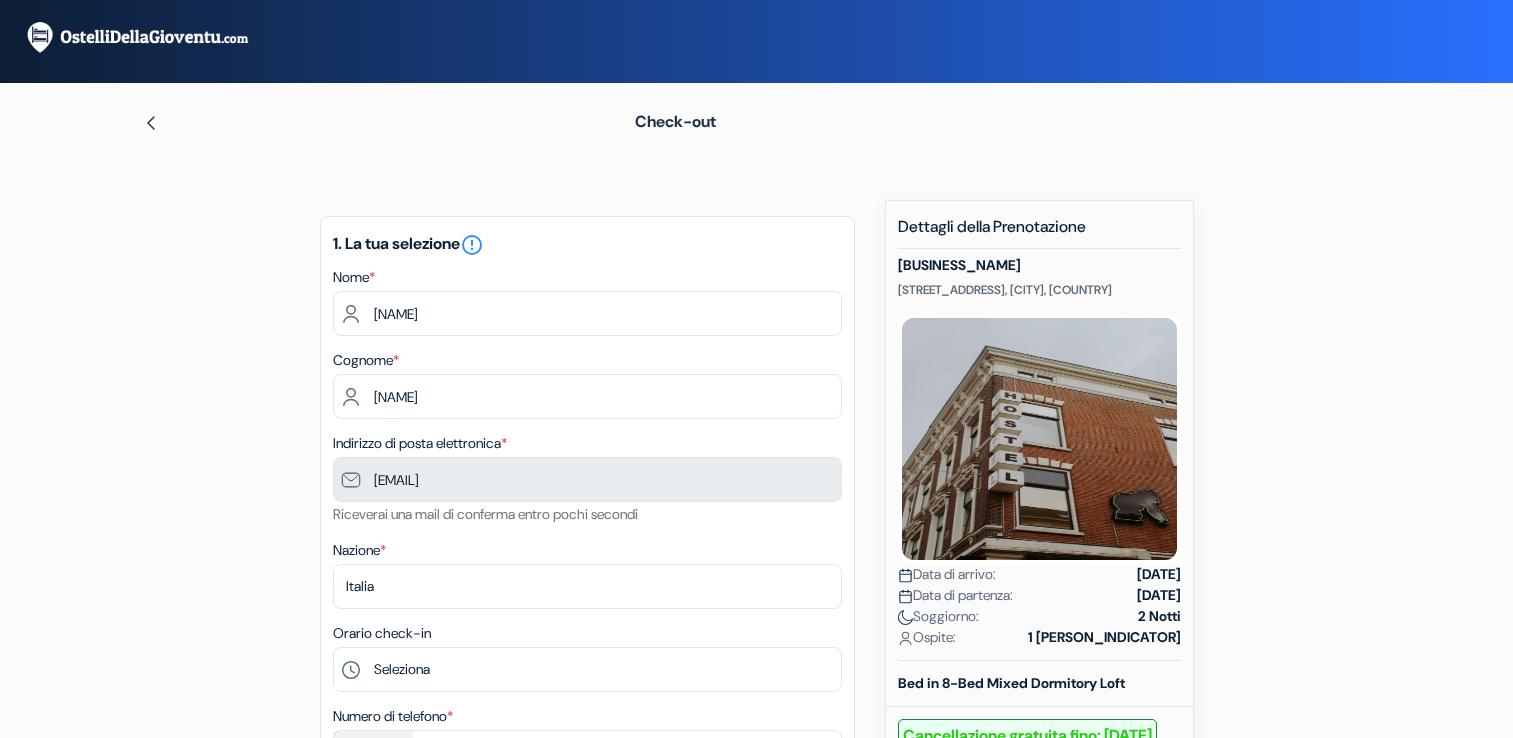 type on "[PHONE]" 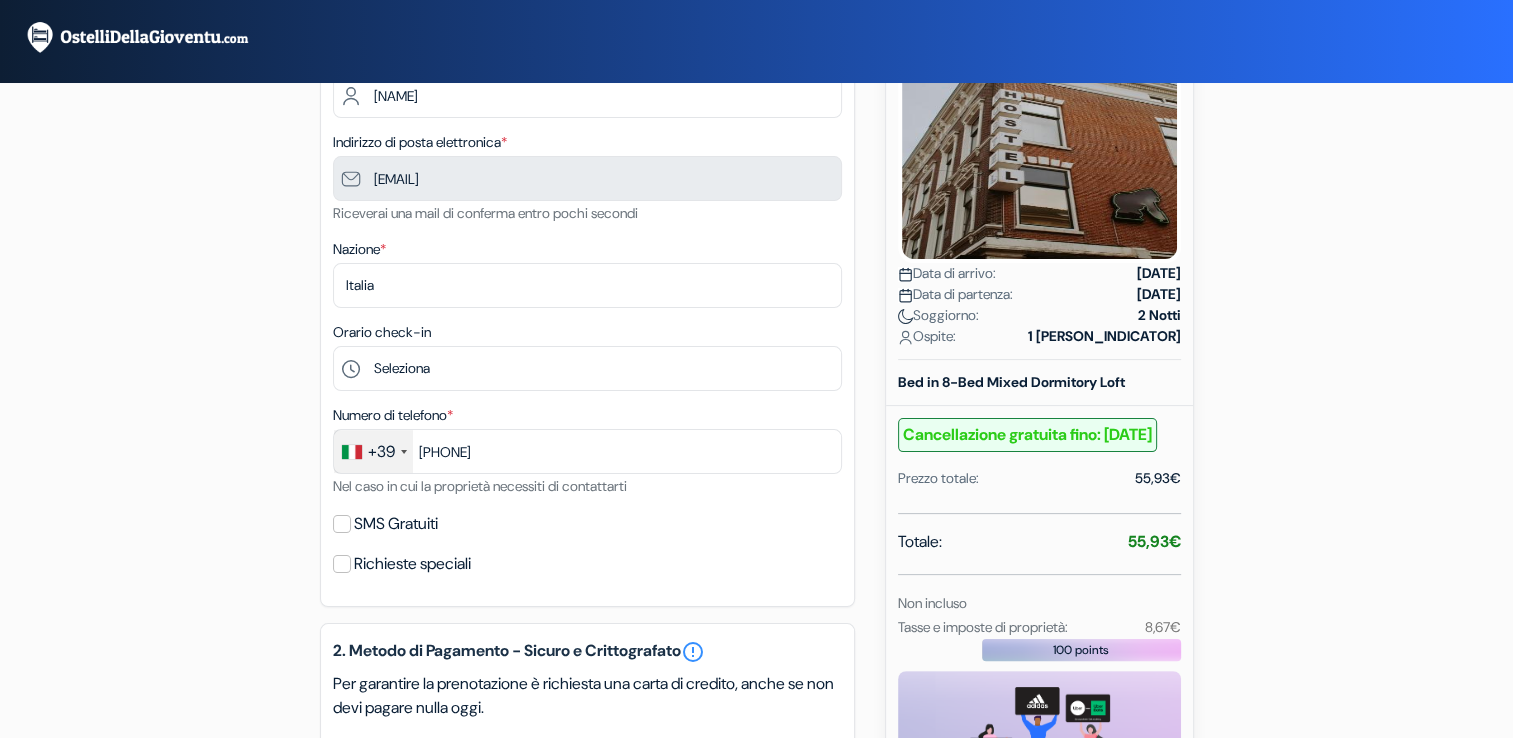 scroll, scrollTop: 932, scrollLeft: 0, axis: vertical 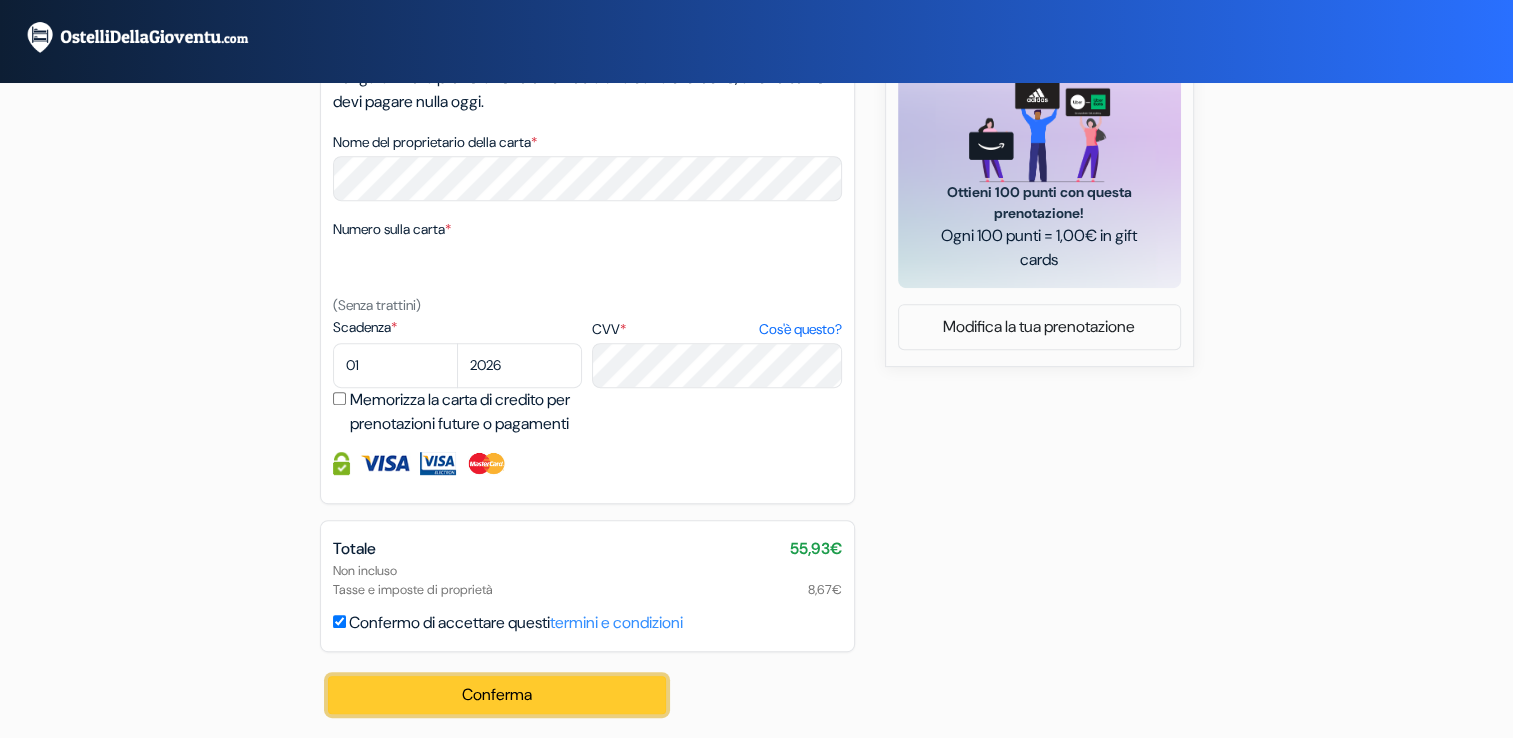 click on "Conferma
Loading..." at bounding box center (497, 695) 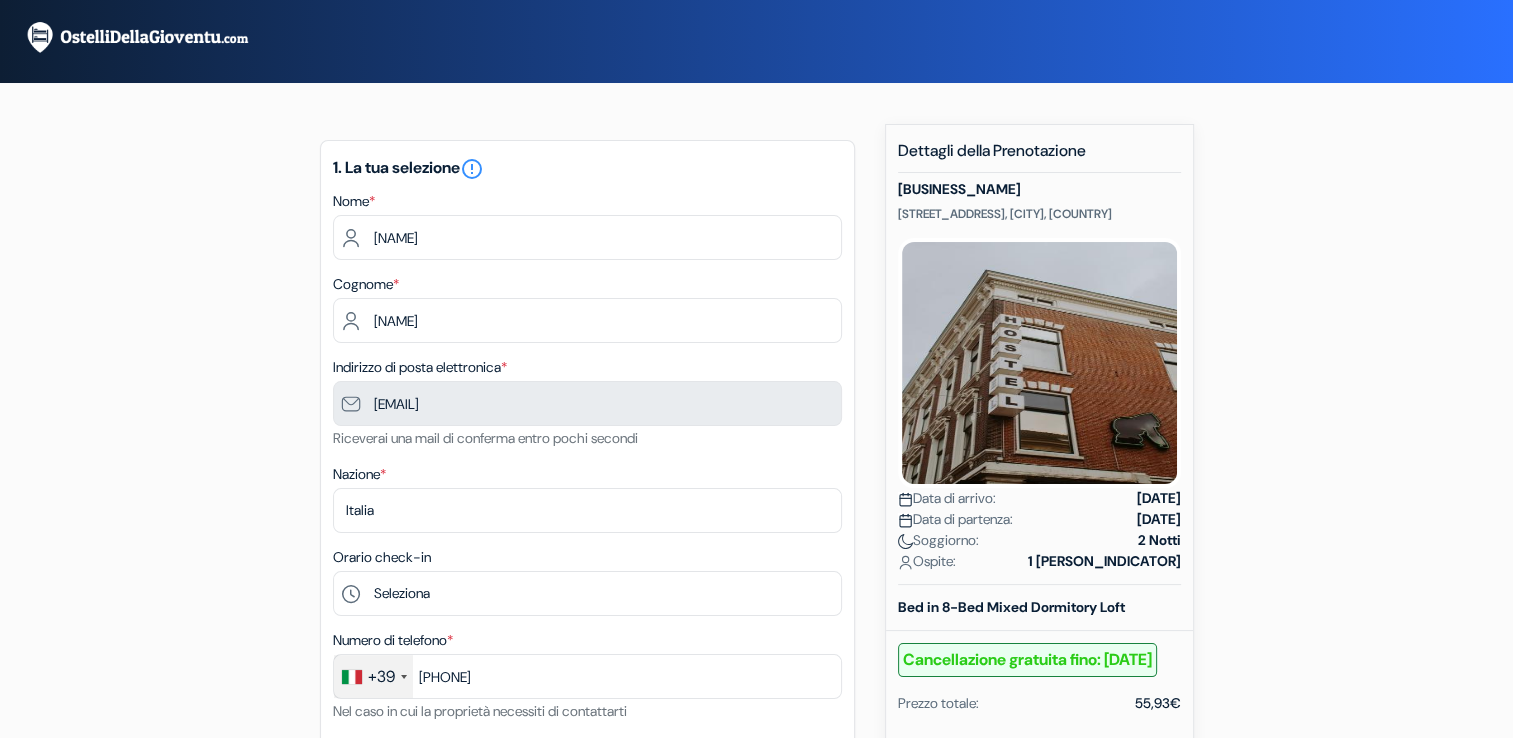 scroll, scrollTop: 0, scrollLeft: 0, axis: both 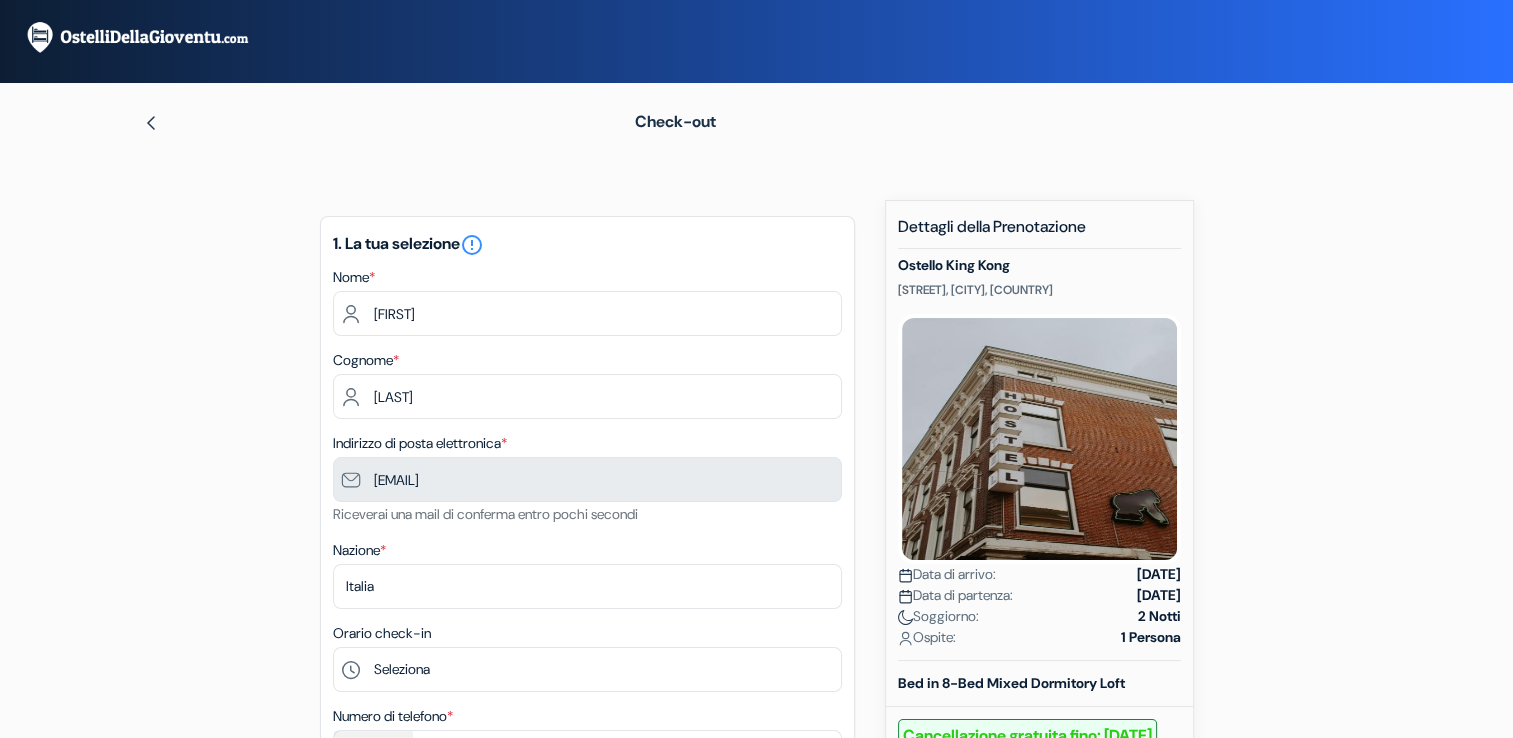 type on "[PHONE]" 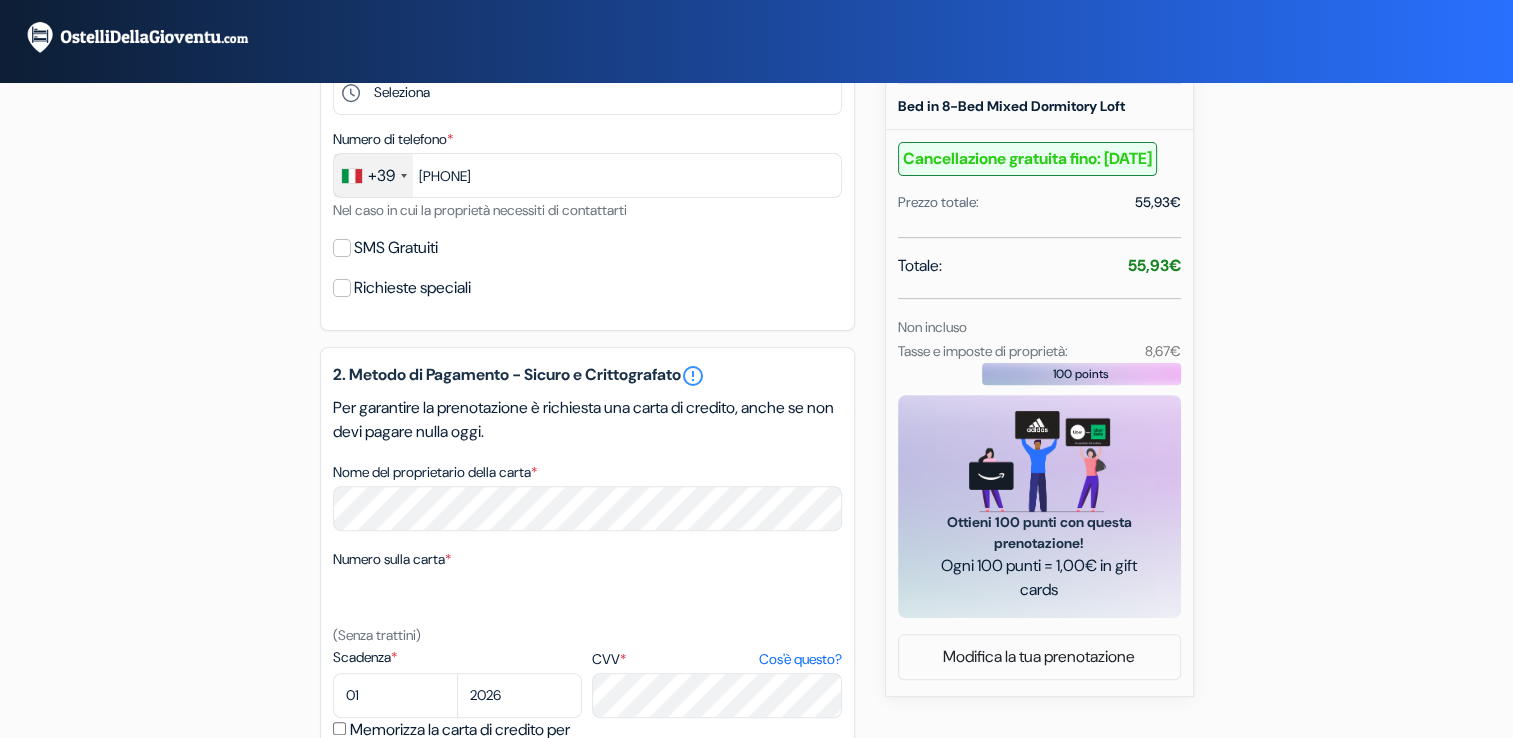 scroll, scrollTop: 606, scrollLeft: 0, axis: vertical 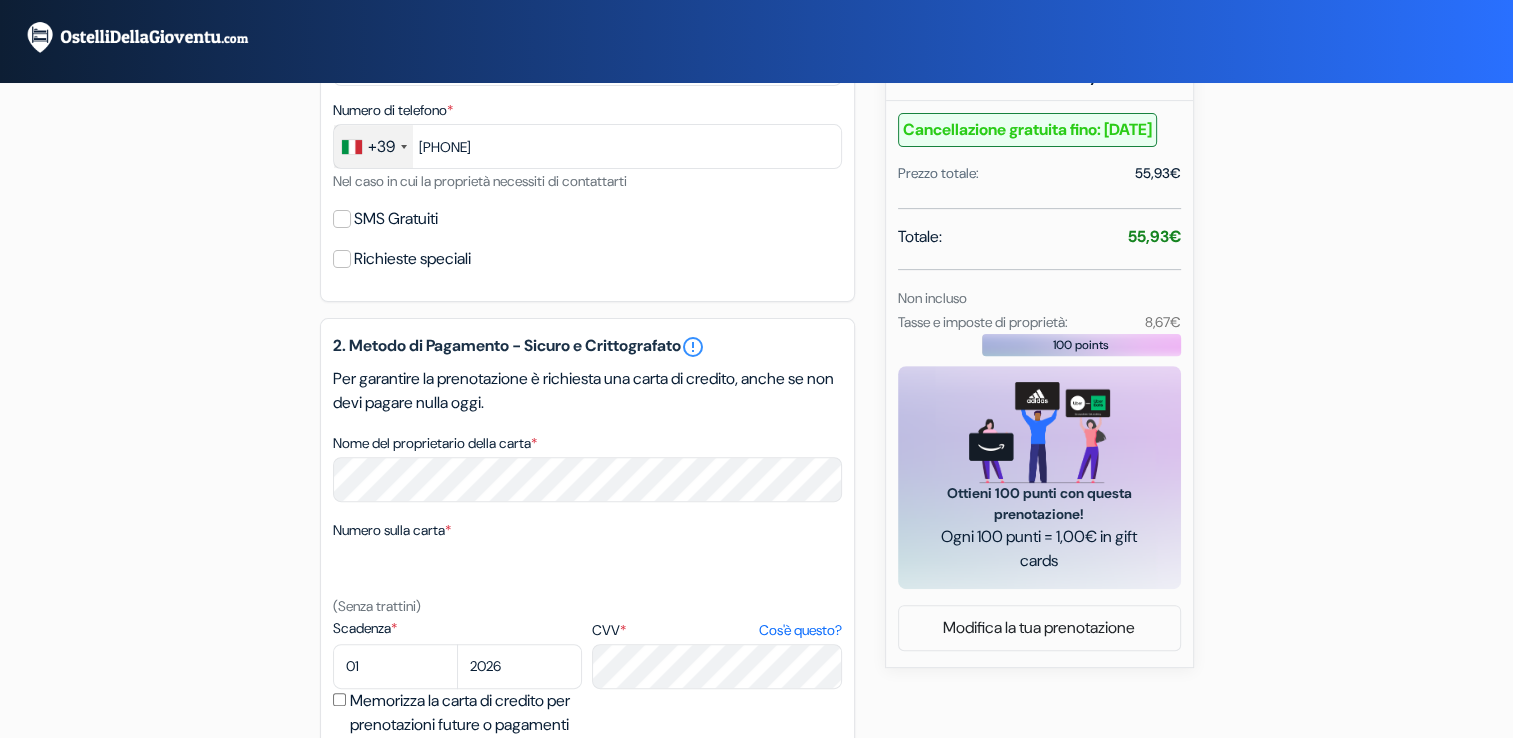 click on "1. La tua selezione                             error_outline
Nome  *
[FIRST]
Cognome  *
[LAST]
Indirizzo di posta elettronica  *
[EMAIL]
Riceverai una mail di conferma entro pochi secondi
Nazione  *
Seleziona paese
Abkhazia
Afghanistan                                 Orario check-in" at bounding box center [587, -44] 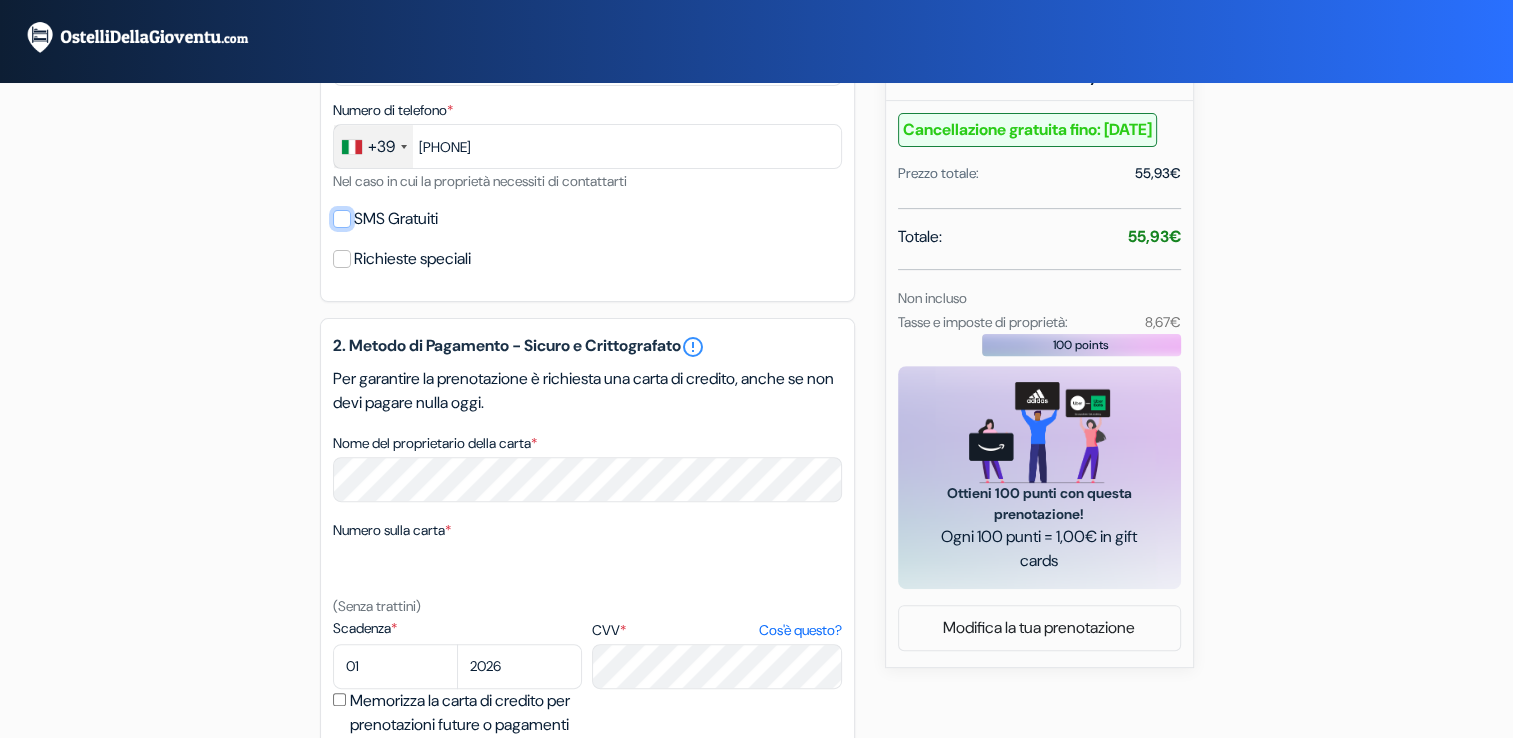 click on "SMS Gratuiti" at bounding box center [342, 219] 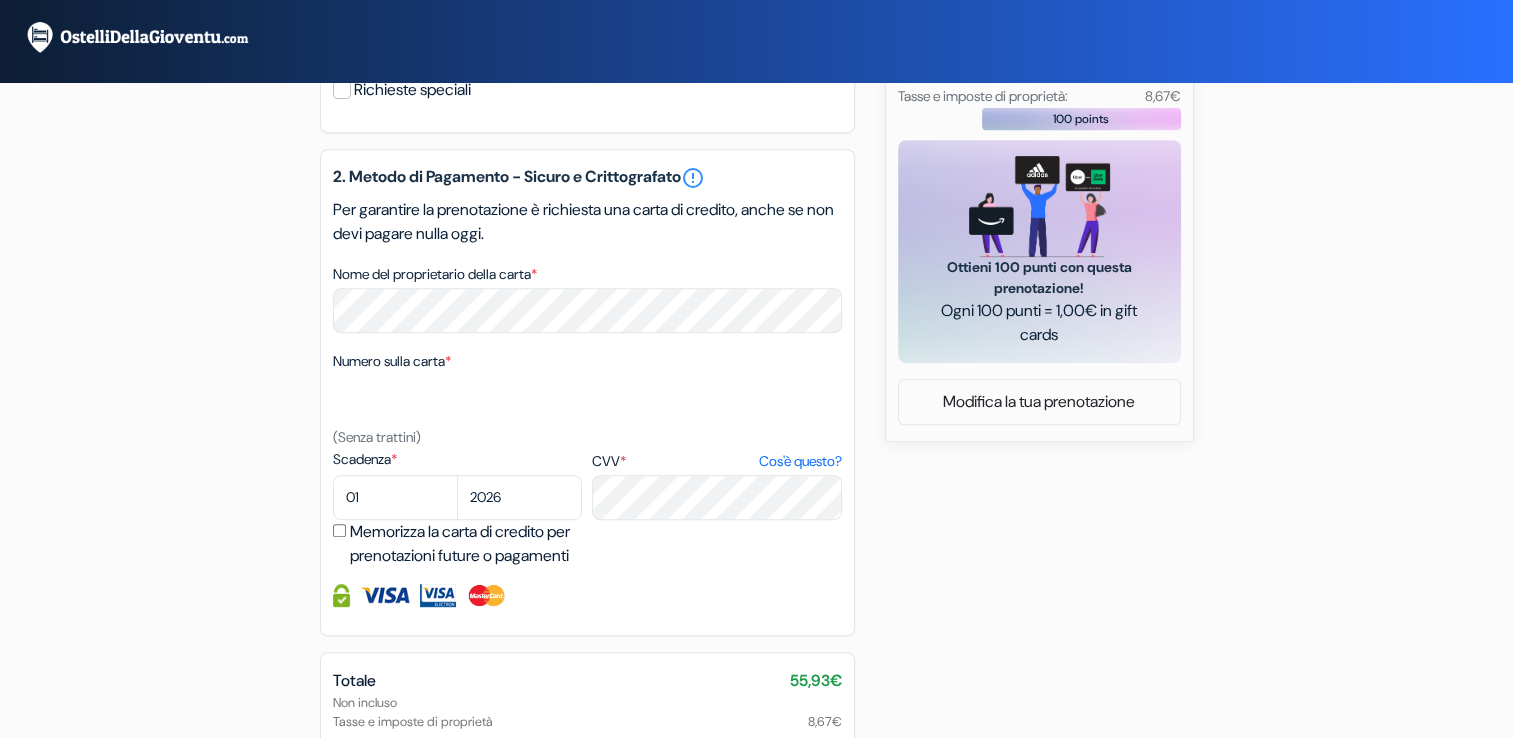 scroll, scrollTop: 869, scrollLeft: 0, axis: vertical 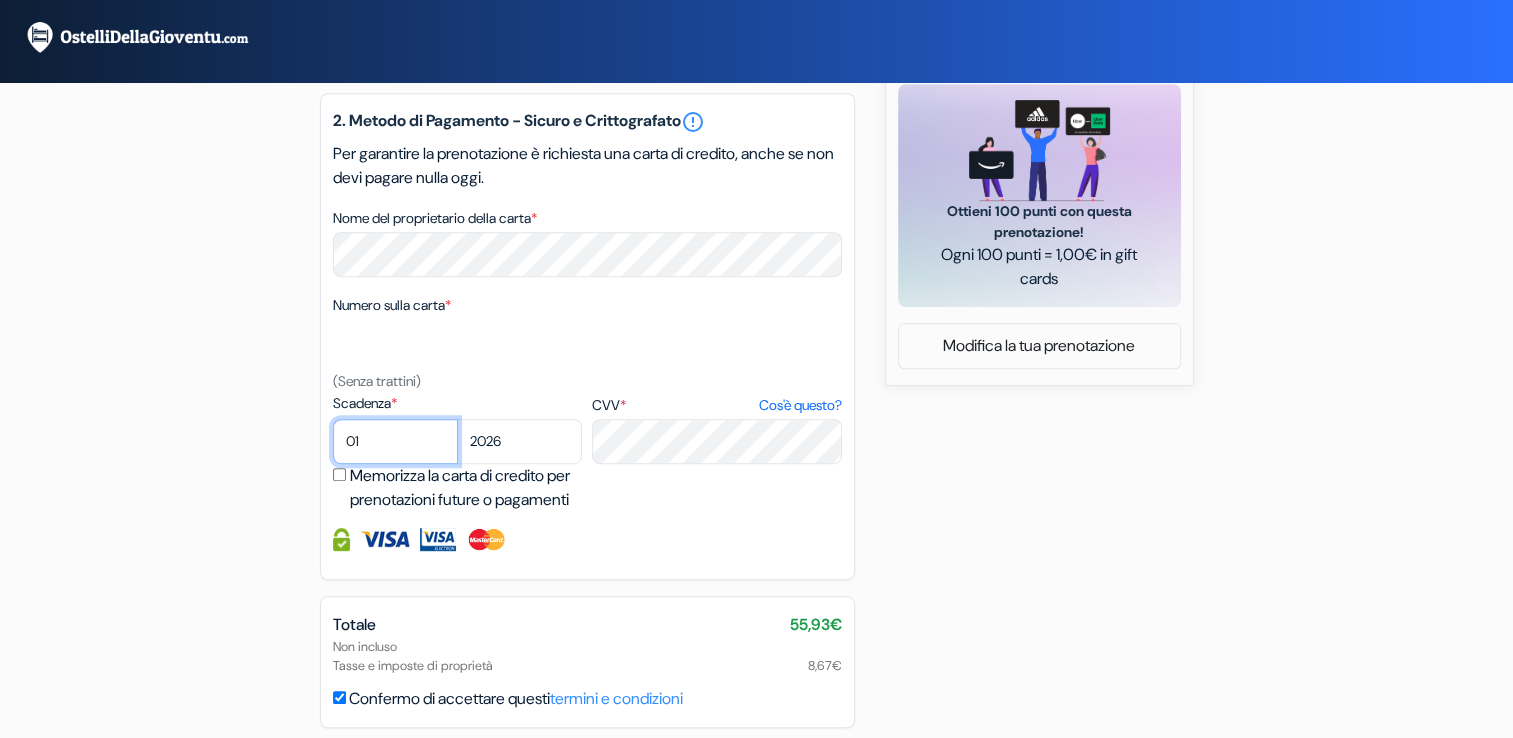 click on "01
02
03
04
05
06
07
08
09
10
11
12" at bounding box center [395, 441] 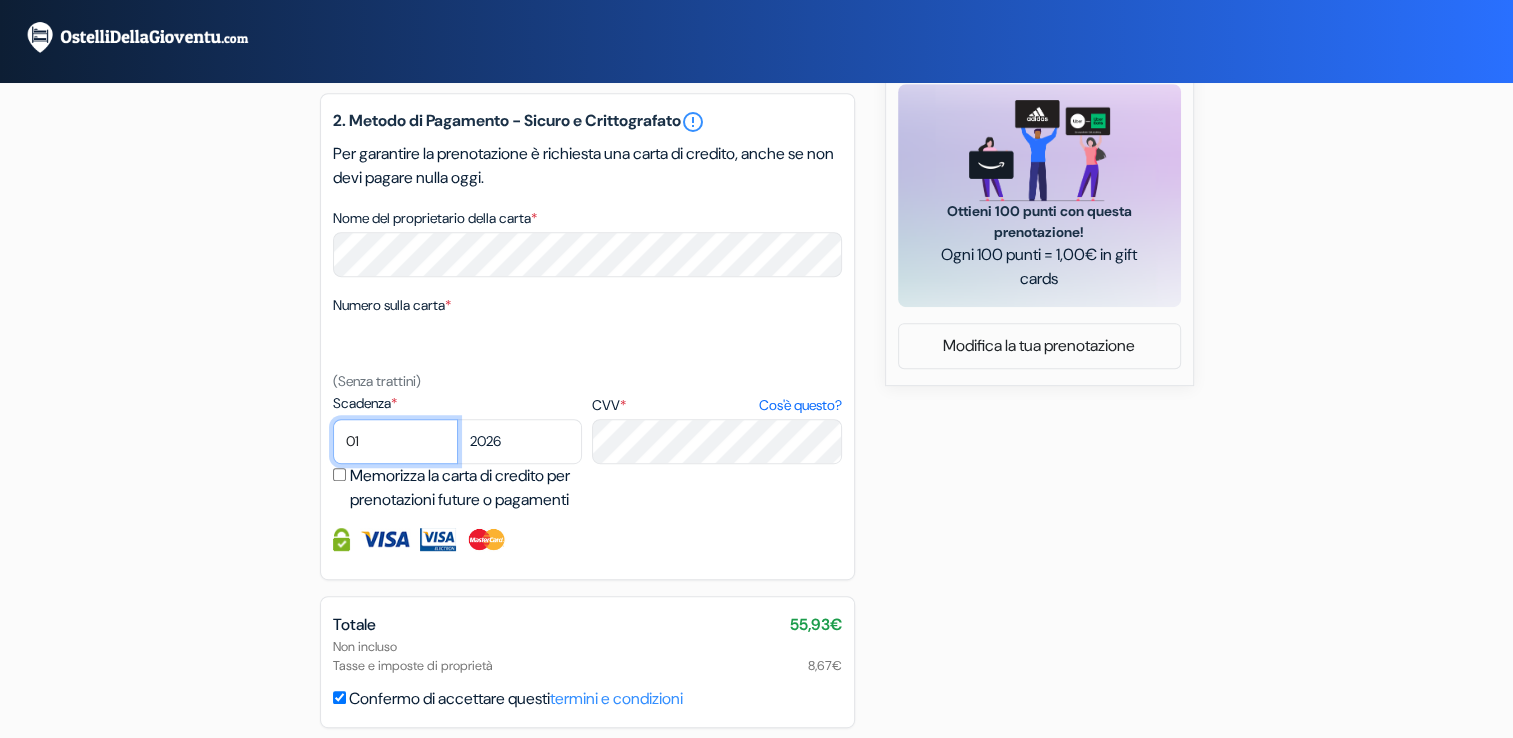 select on "07" 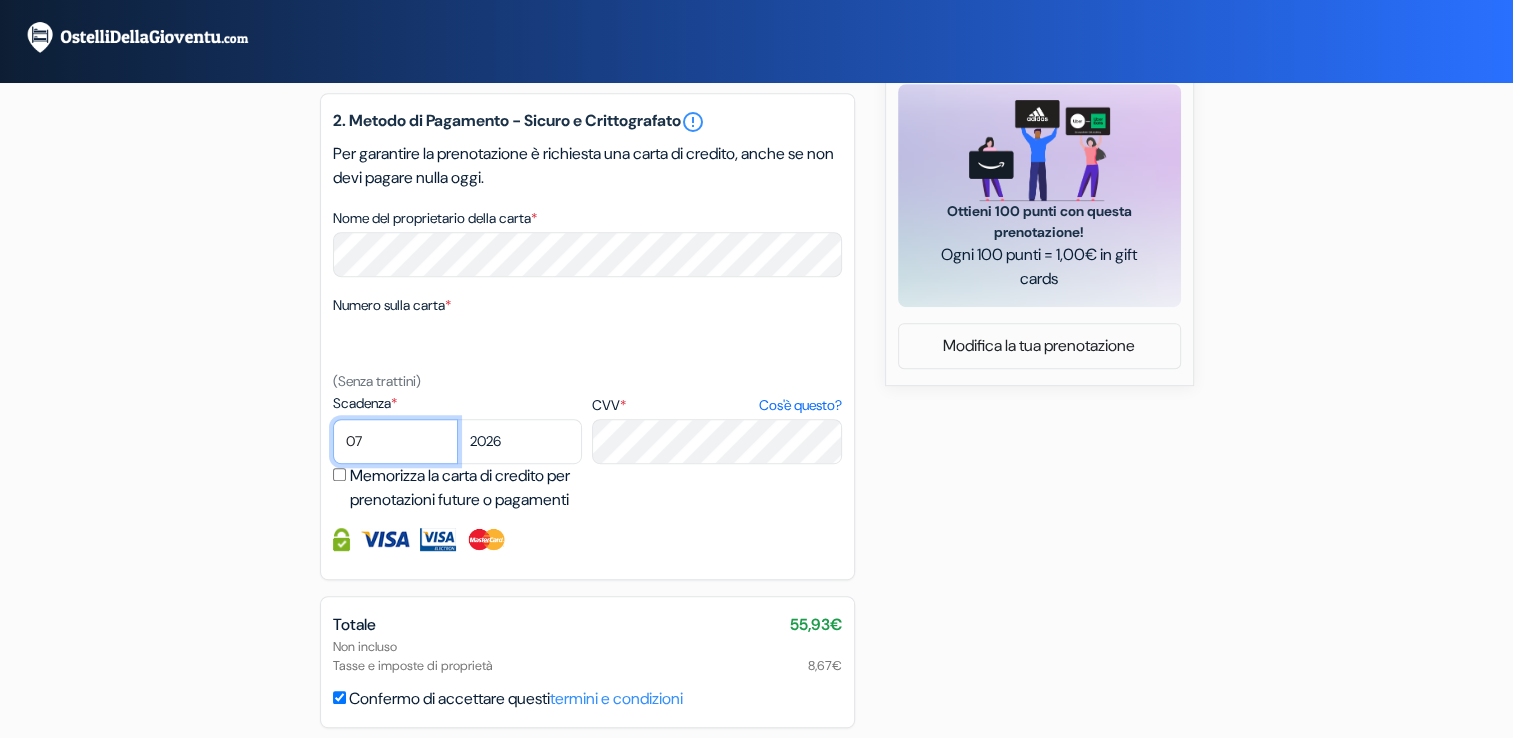 click on "01
02
03
04
05
06
07
08
09
10
11
12" at bounding box center [395, 441] 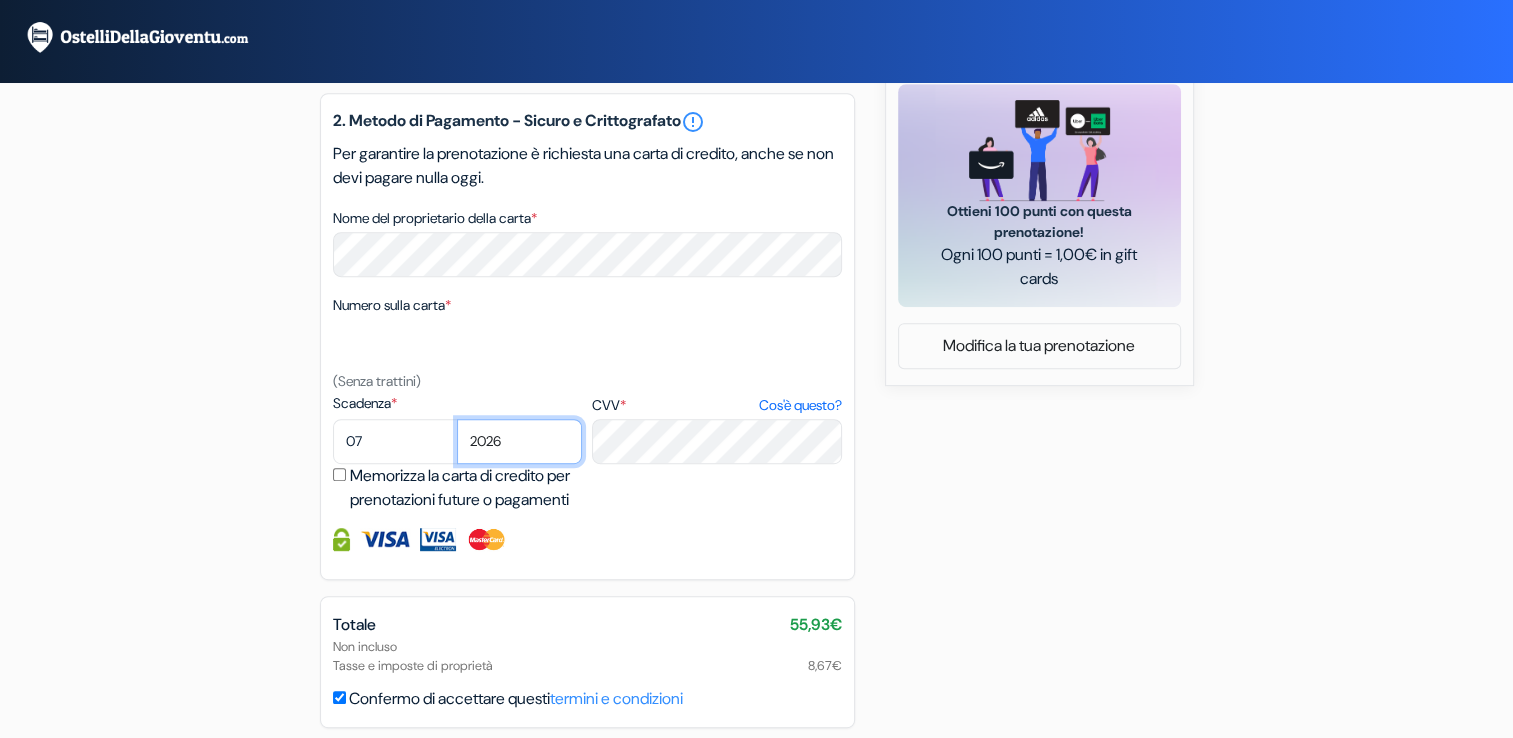 click on "2025
2026
2027
2028
2029
2030
2031
2032
2033
2034
2035
2036 2037 2038 2039 2040 2041" at bounding box center [519, 441] 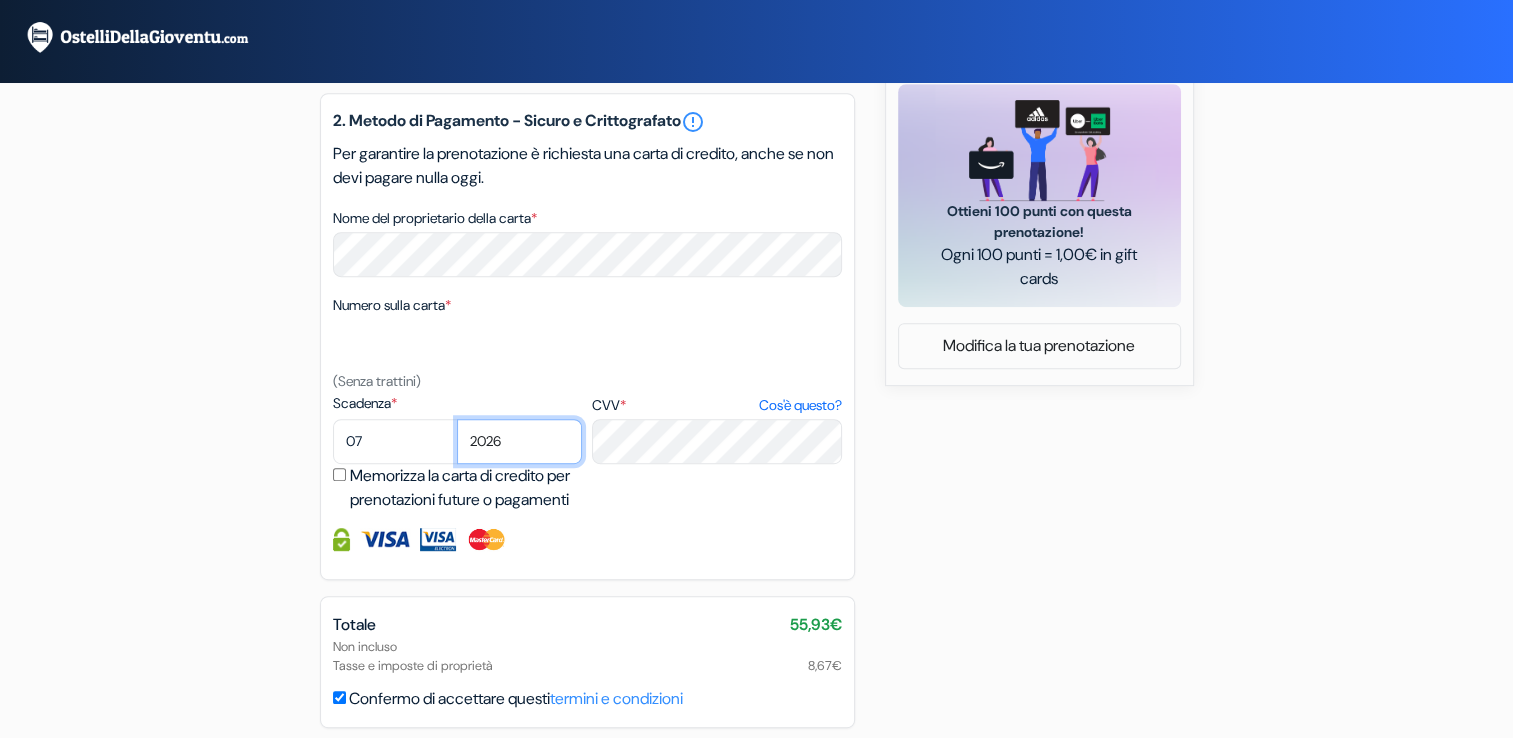 select on "2028" 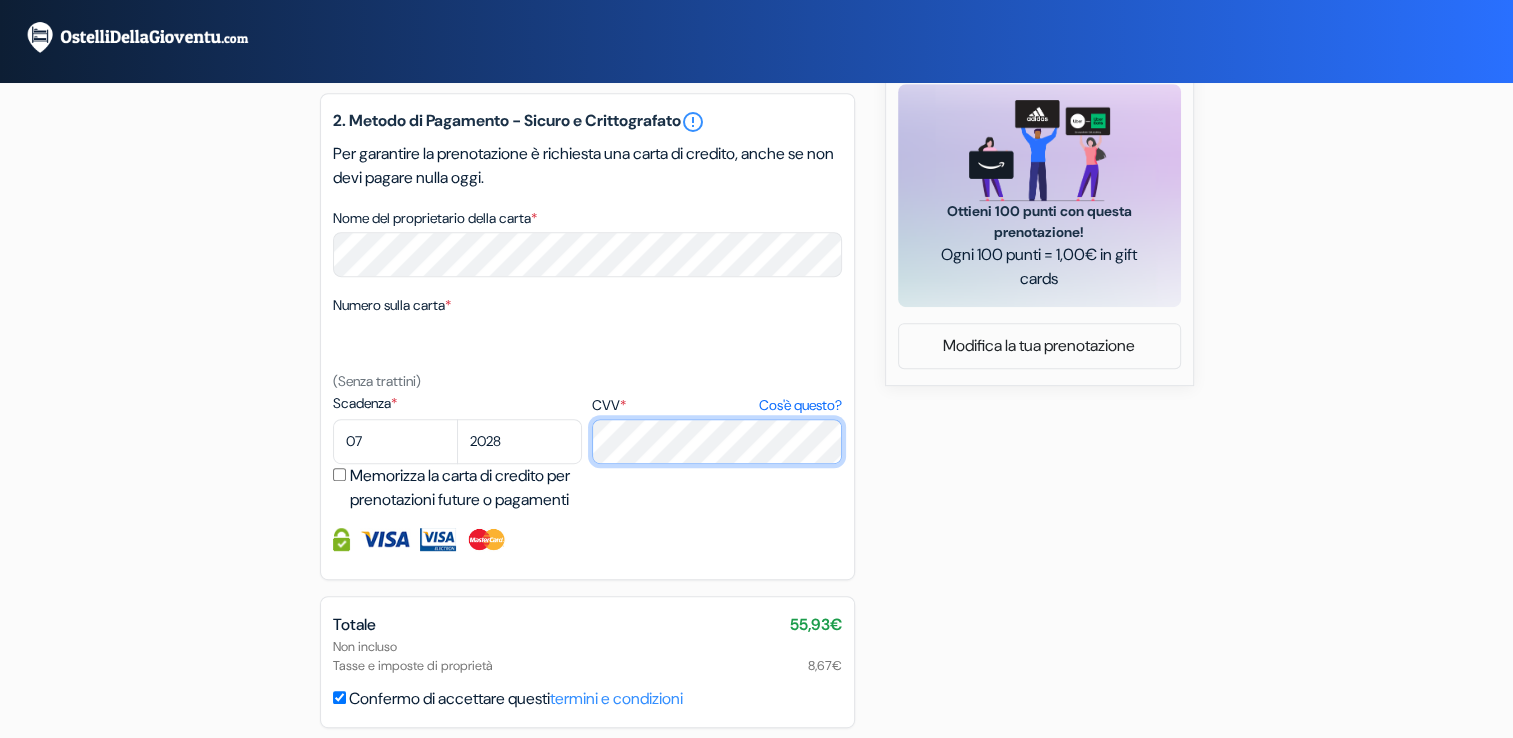 scroll, scrollTop: 916, scrollLeft: 0, axis: vertical 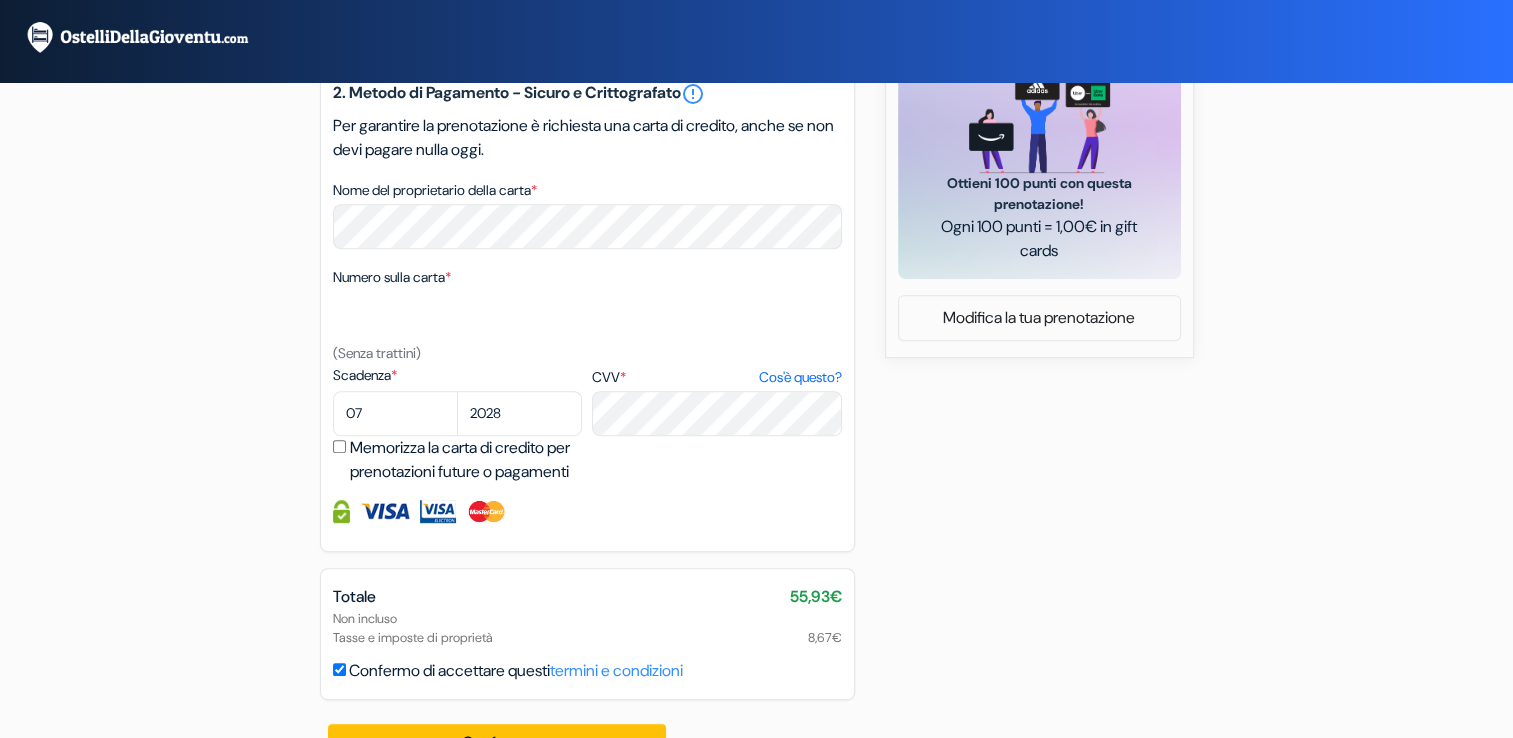 click on "Memorizza la carta di credito per prenotazioni future o pagamenti" at bounding box center (339, 446) 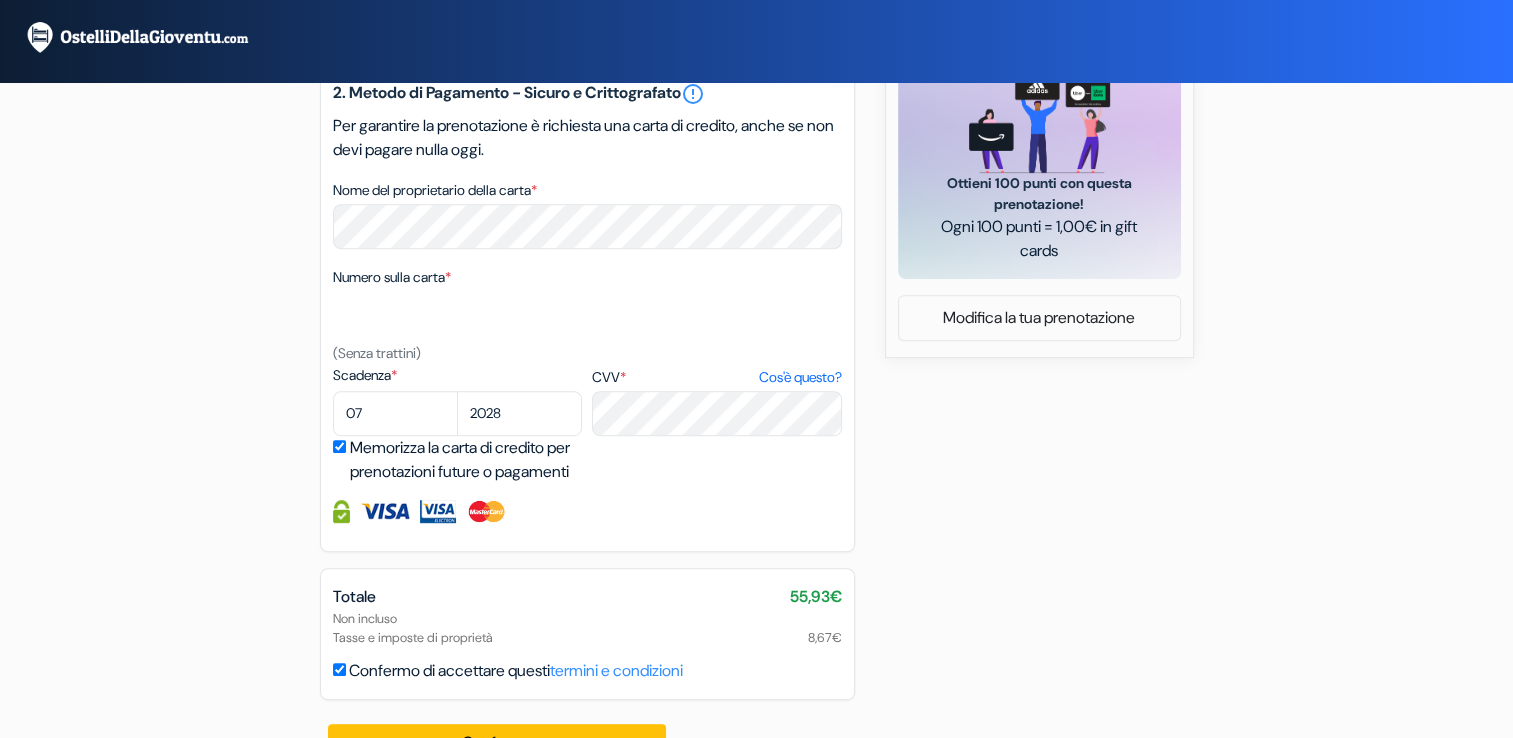scroll, scrollTop: 990, scrollLeft: 0, axis: vertical 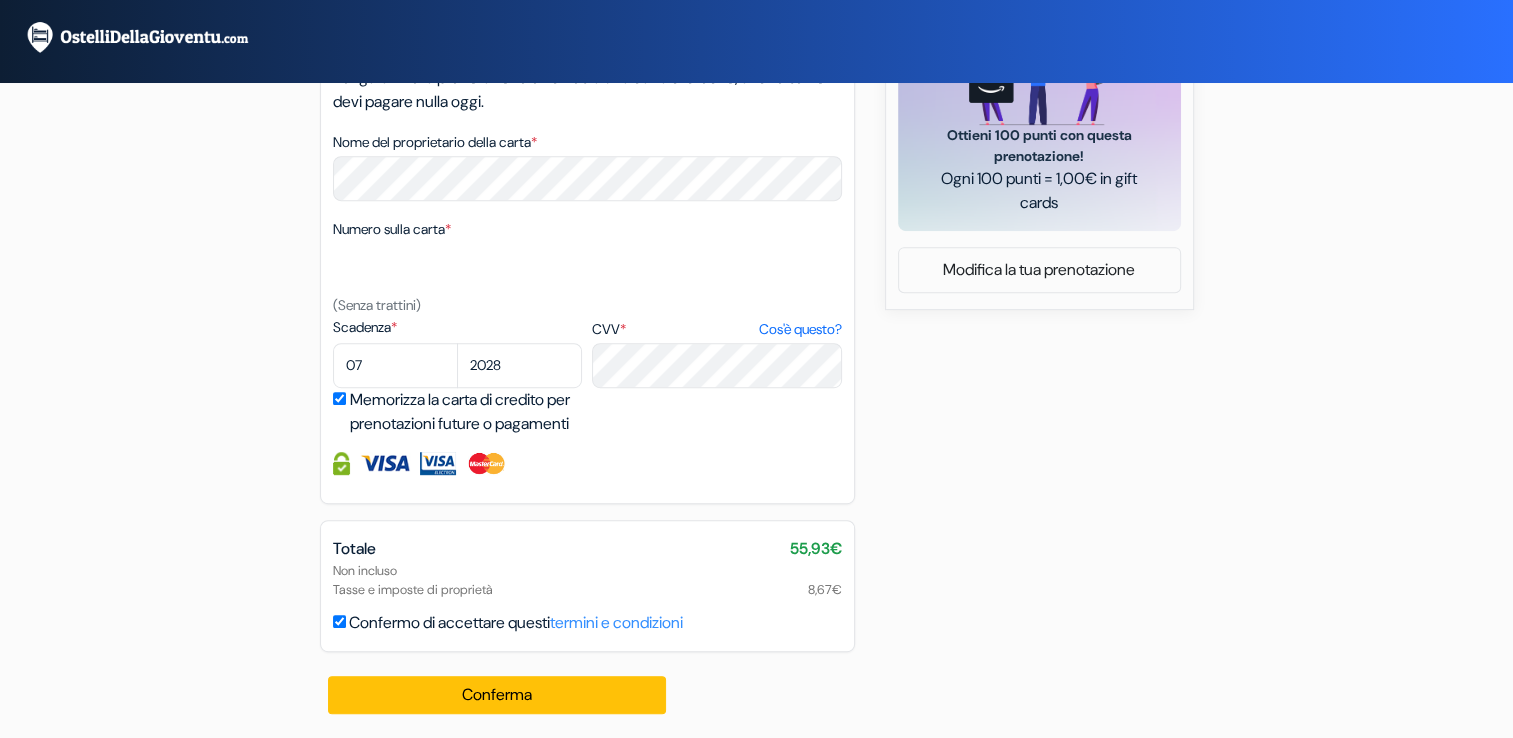 click on "Memorizza la carta di credito per prenotazioni future o pagamenti" at bounding box center (339, 398) 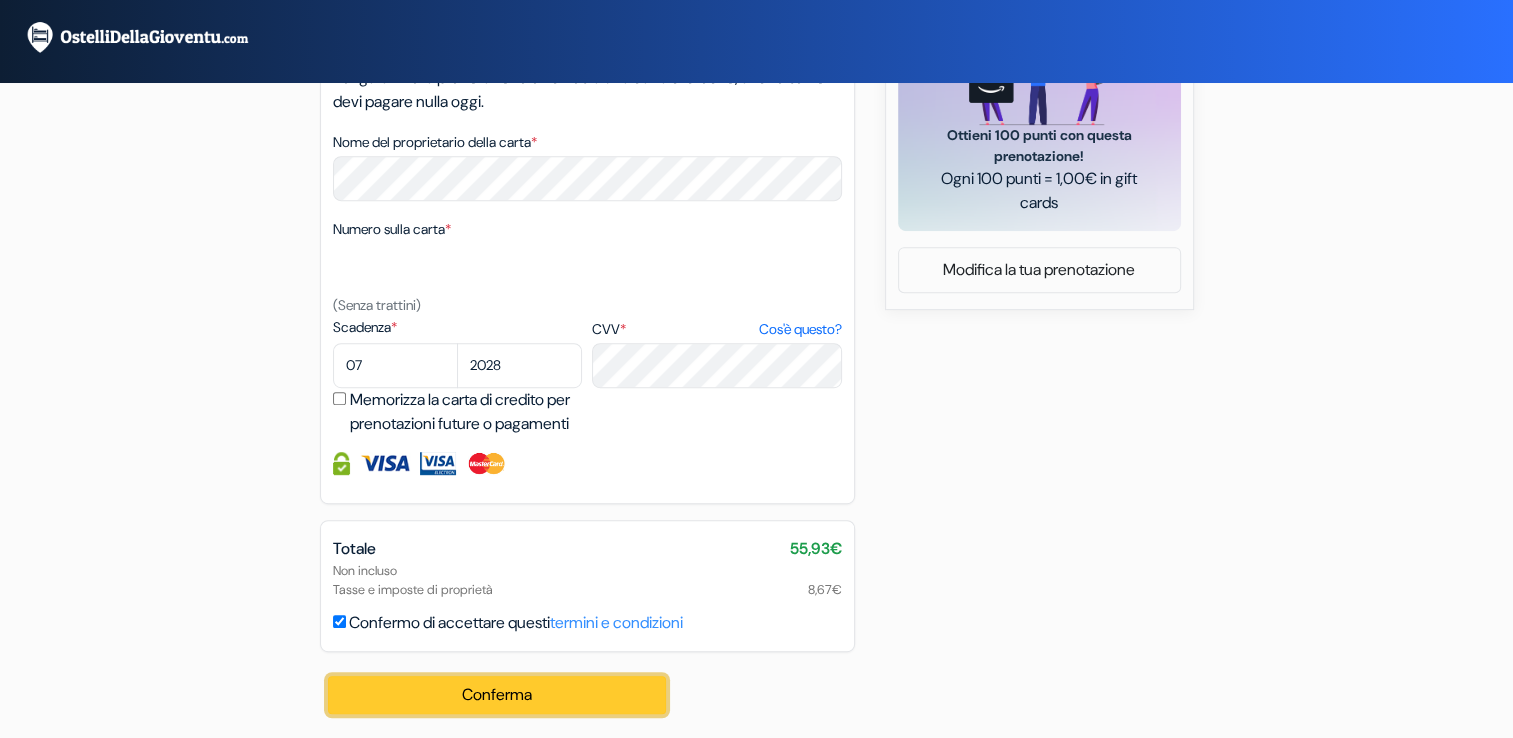 click on "Conferma
Loading..." at bounding box center (497, 695) 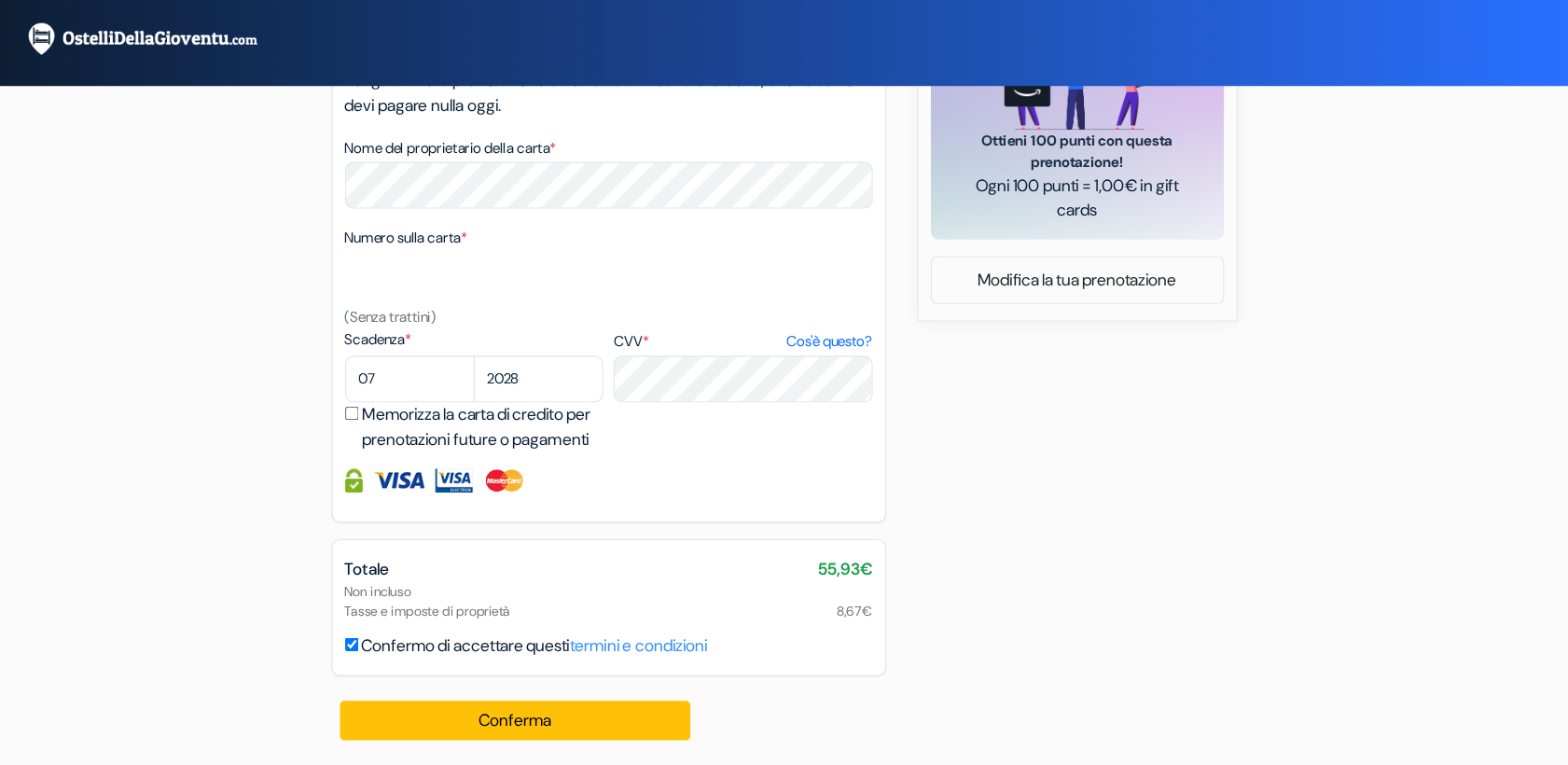 scroll, scrollTop: 842, scrollLeft: 0, axis: vertical 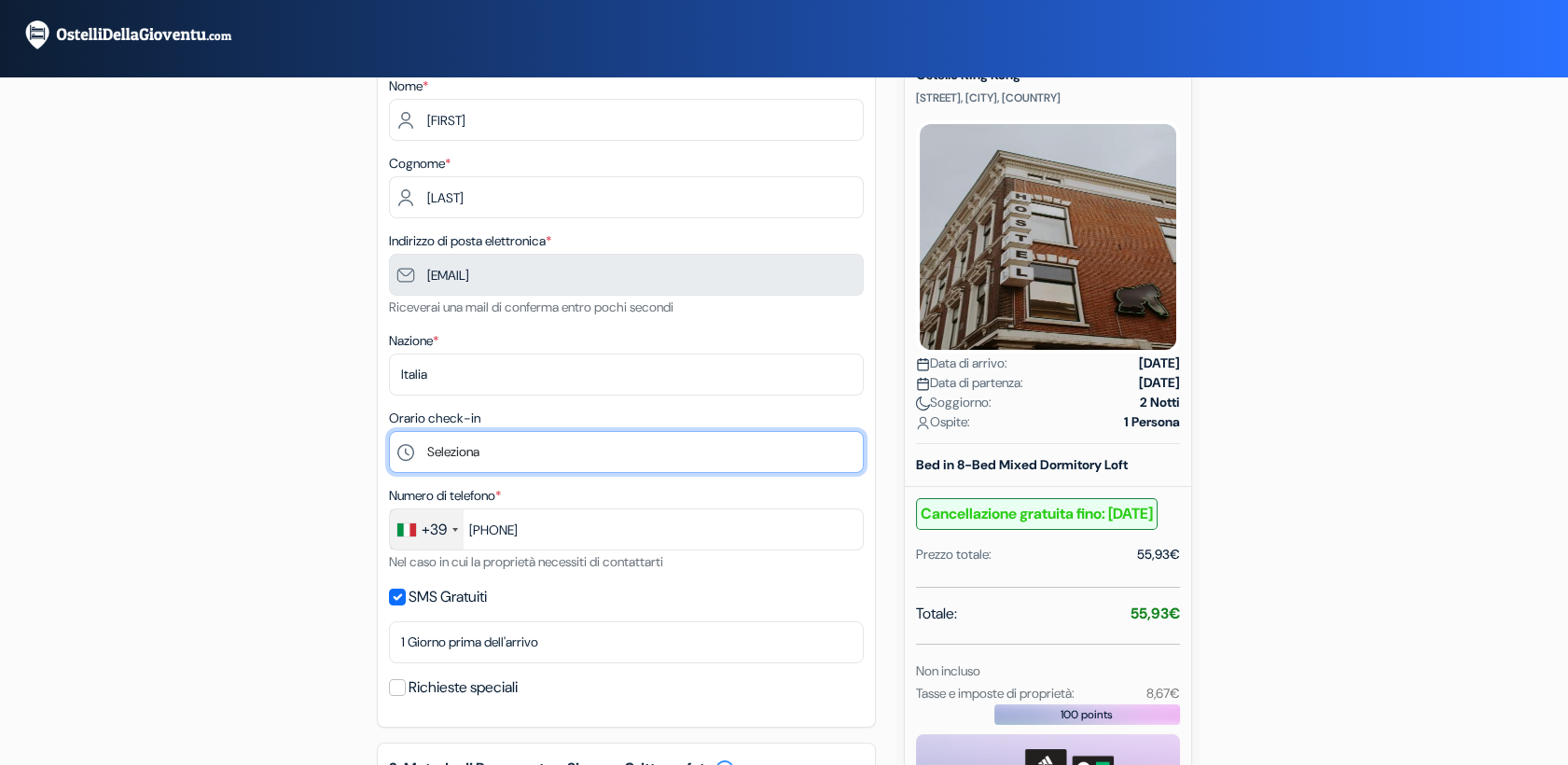 click on "Seleziona
15:00
16:00
17:00
18:00
19:00
20:00
21:00
22:00
23:00" at bounding box center [626, 452] 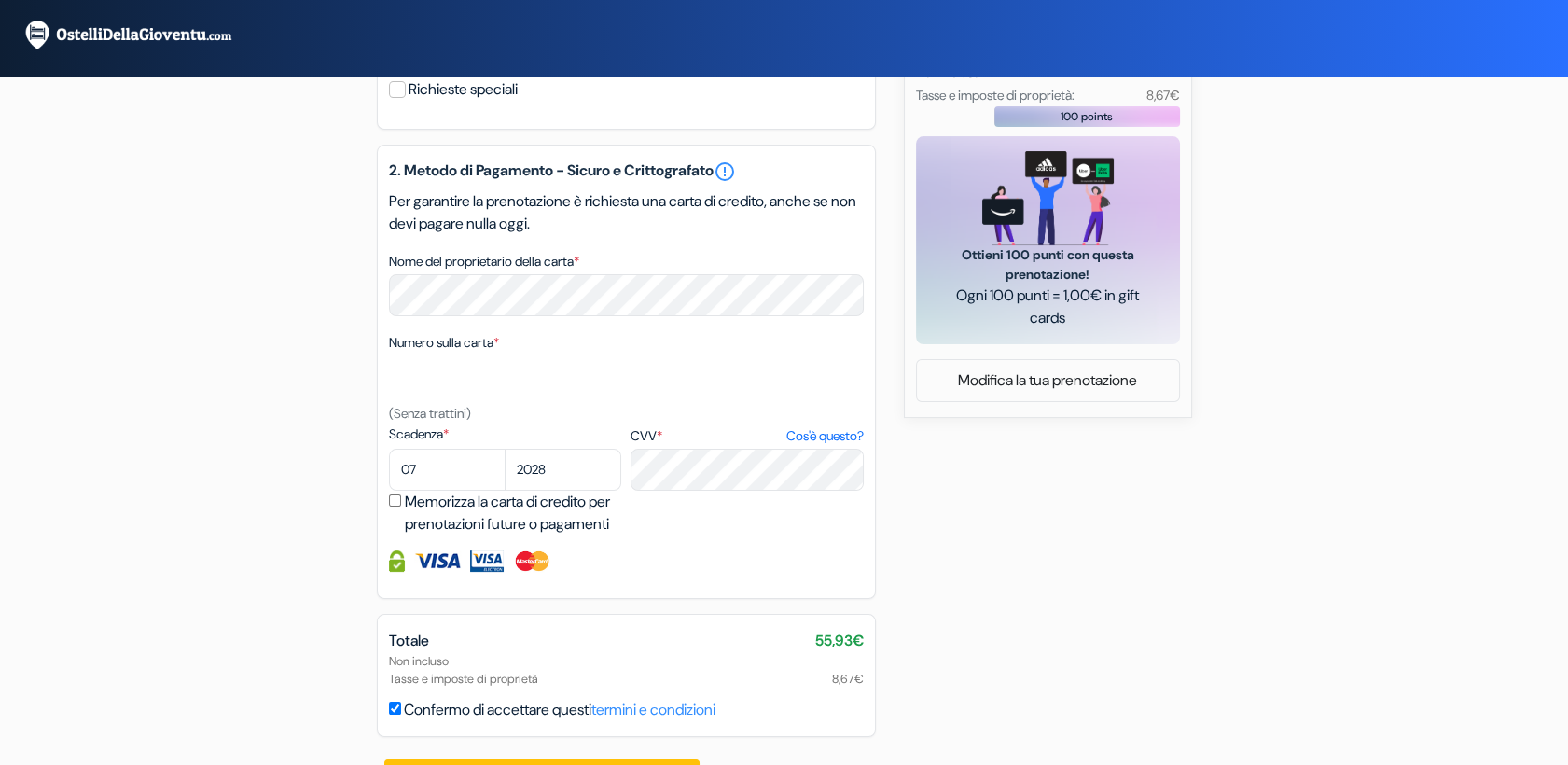 scroll, scrollTop: 778, scrollLeft: 0, axis: vertical 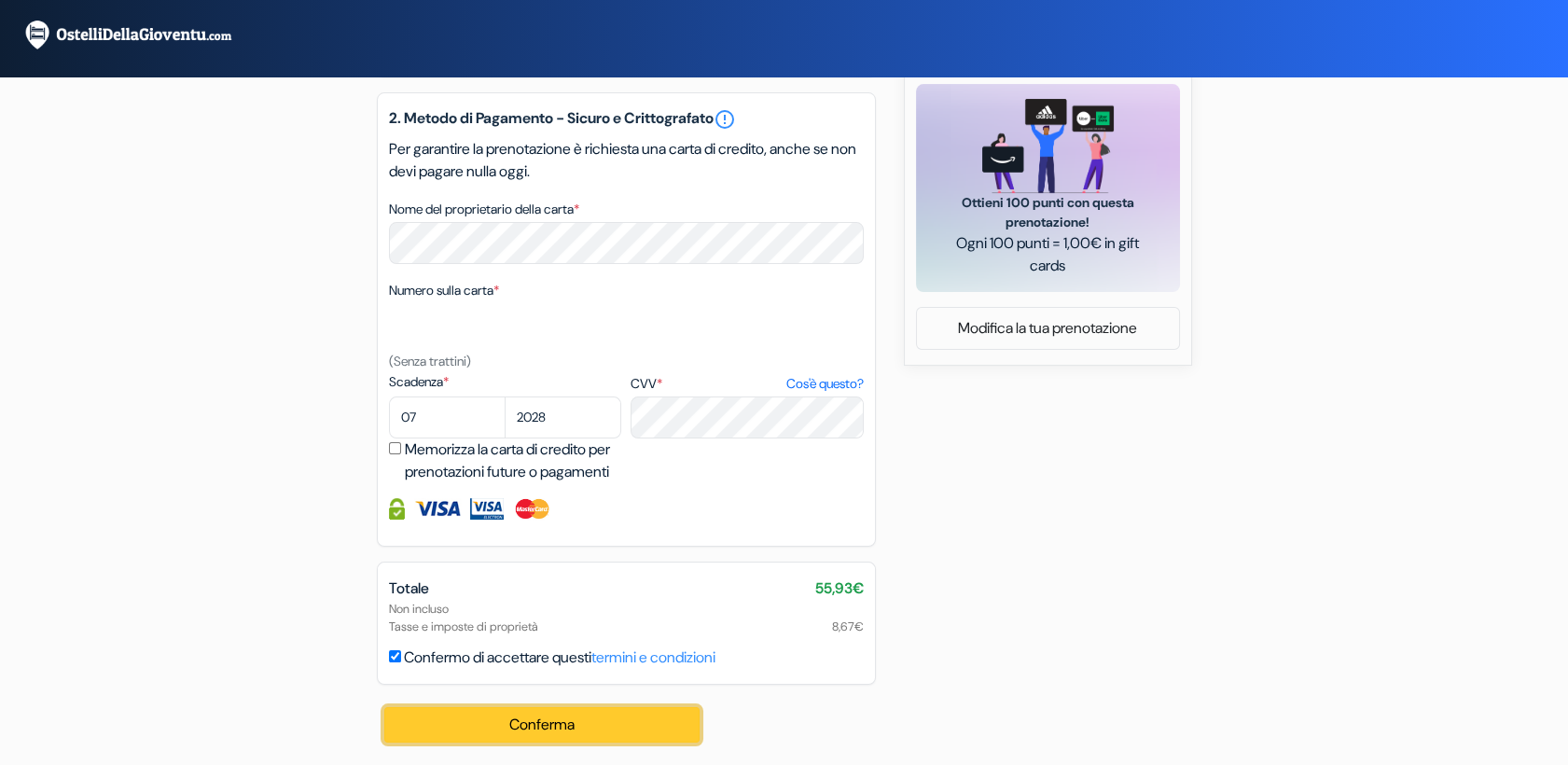 click on "Conferma
Loading..." at bounding box center [542, 725] 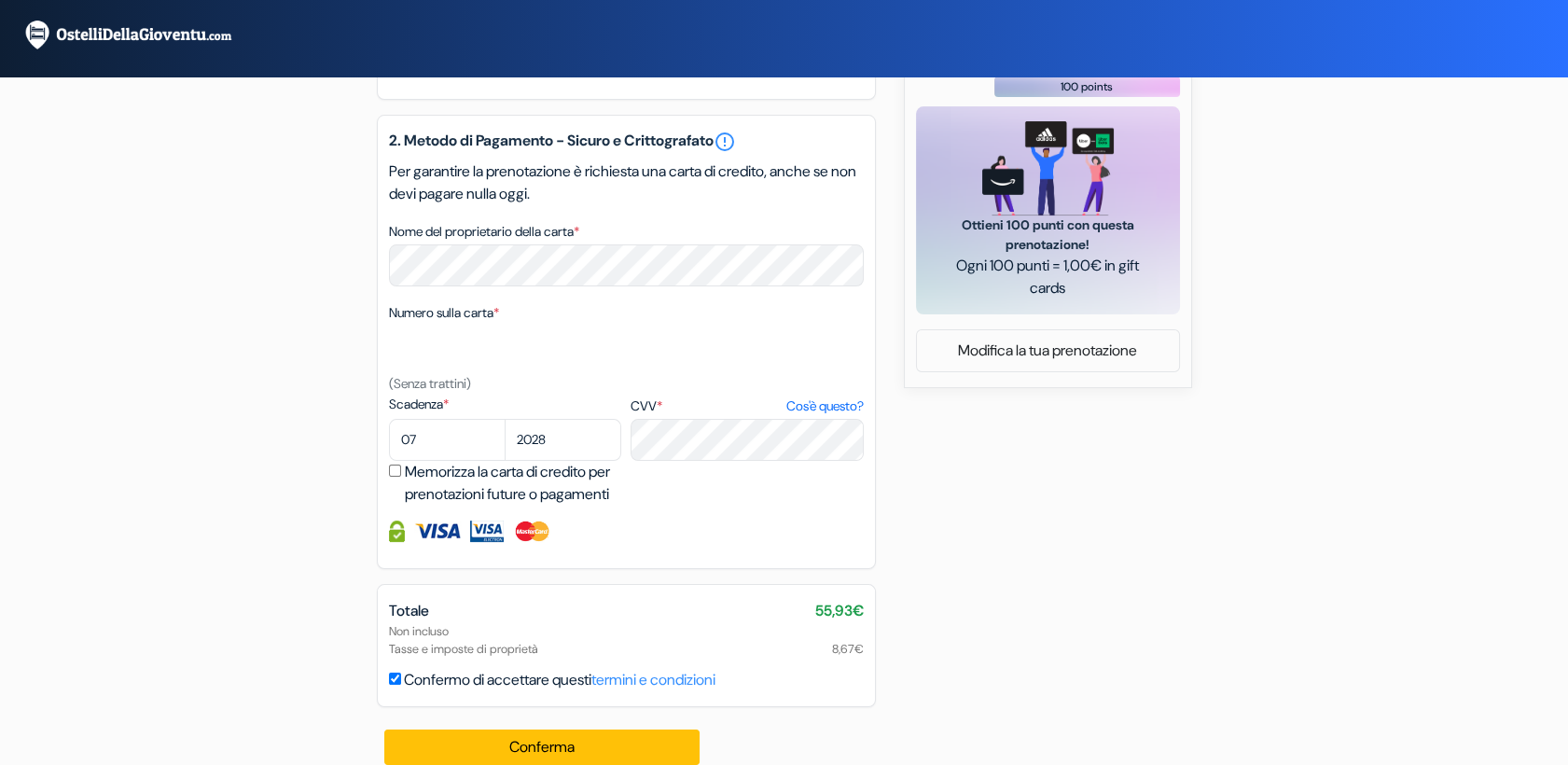 scroll, scrollTop: 834, scrollLeft: 0, axis: vertical 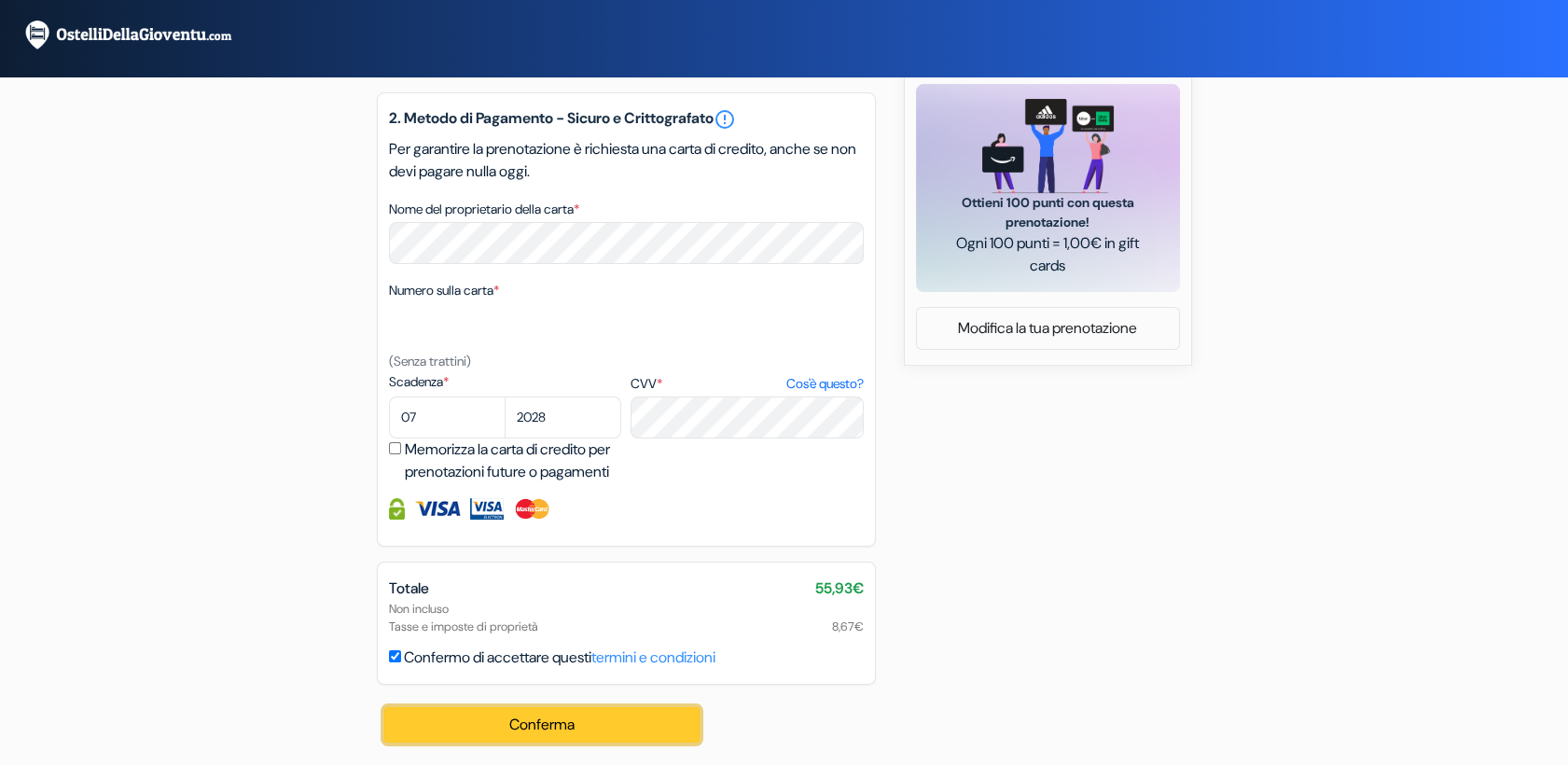 click on "Conferma
Loading..." at bounding box center [542, 725] 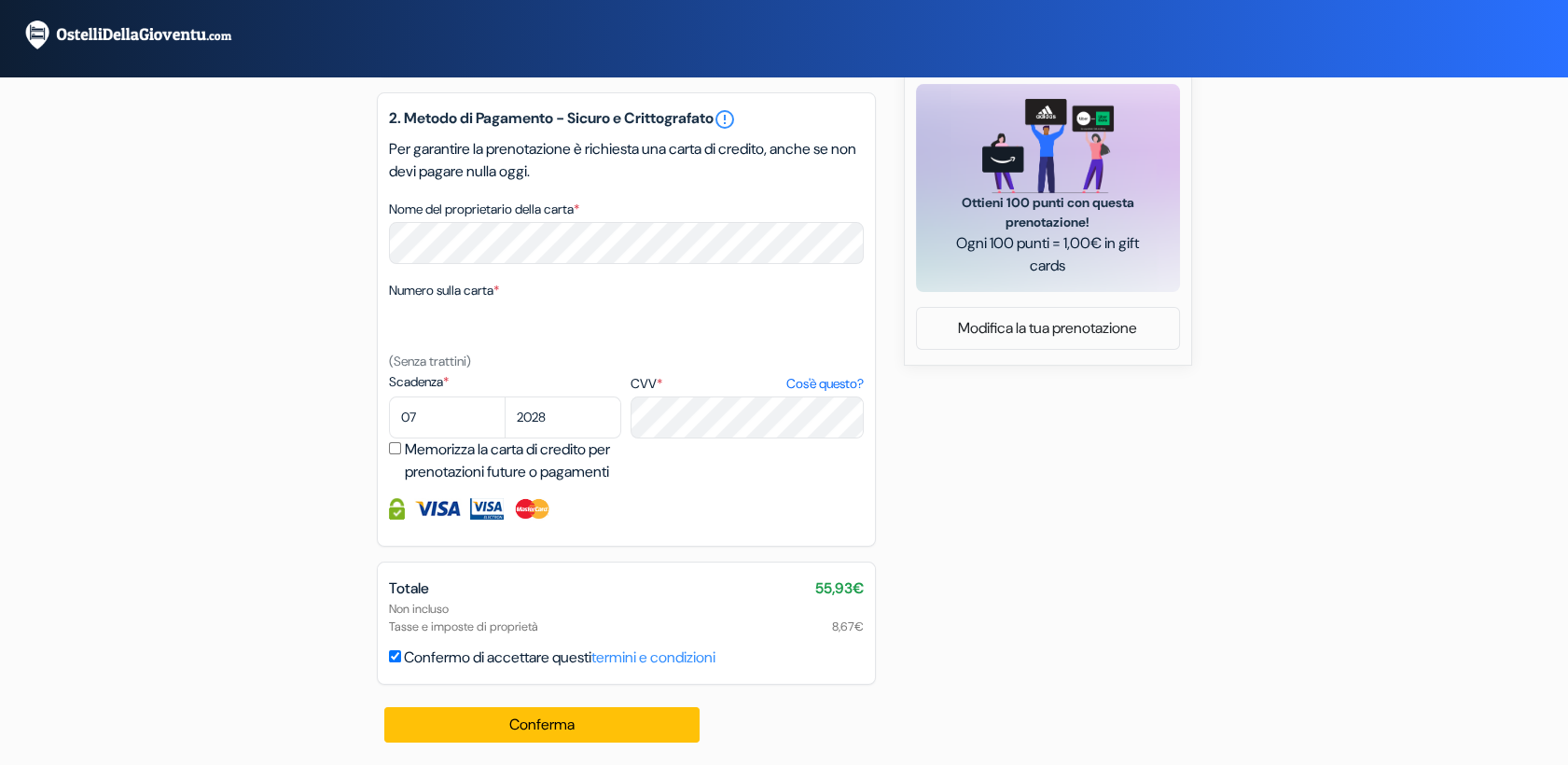 click on "Memorizza la carta di credito per prenotazioni future o pagamenti" at bounding box center [395, 448] 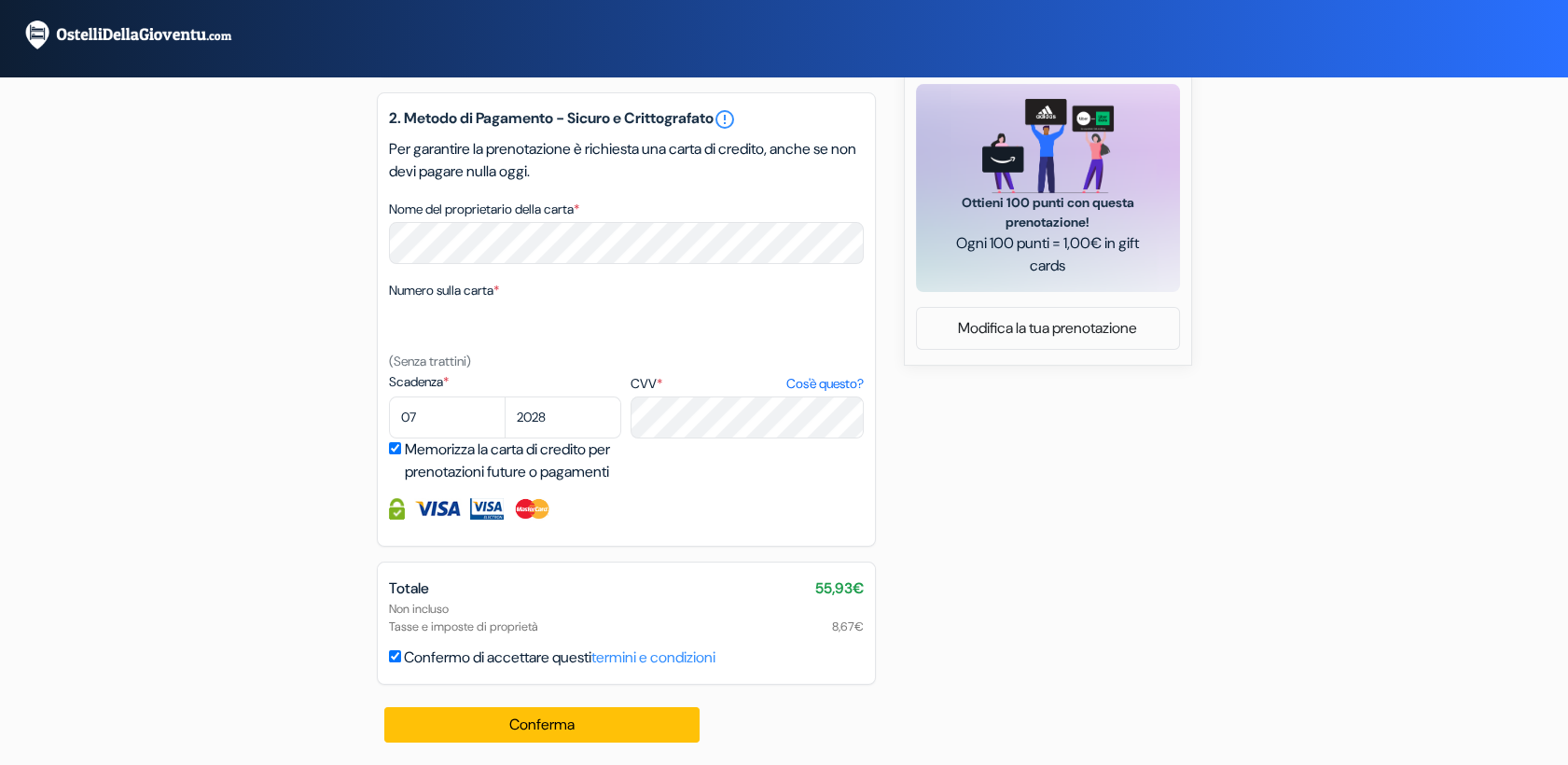 click on "Non incluso
Tasse e imposte di proprietà
8,67€" at bounding box center (626, 618) 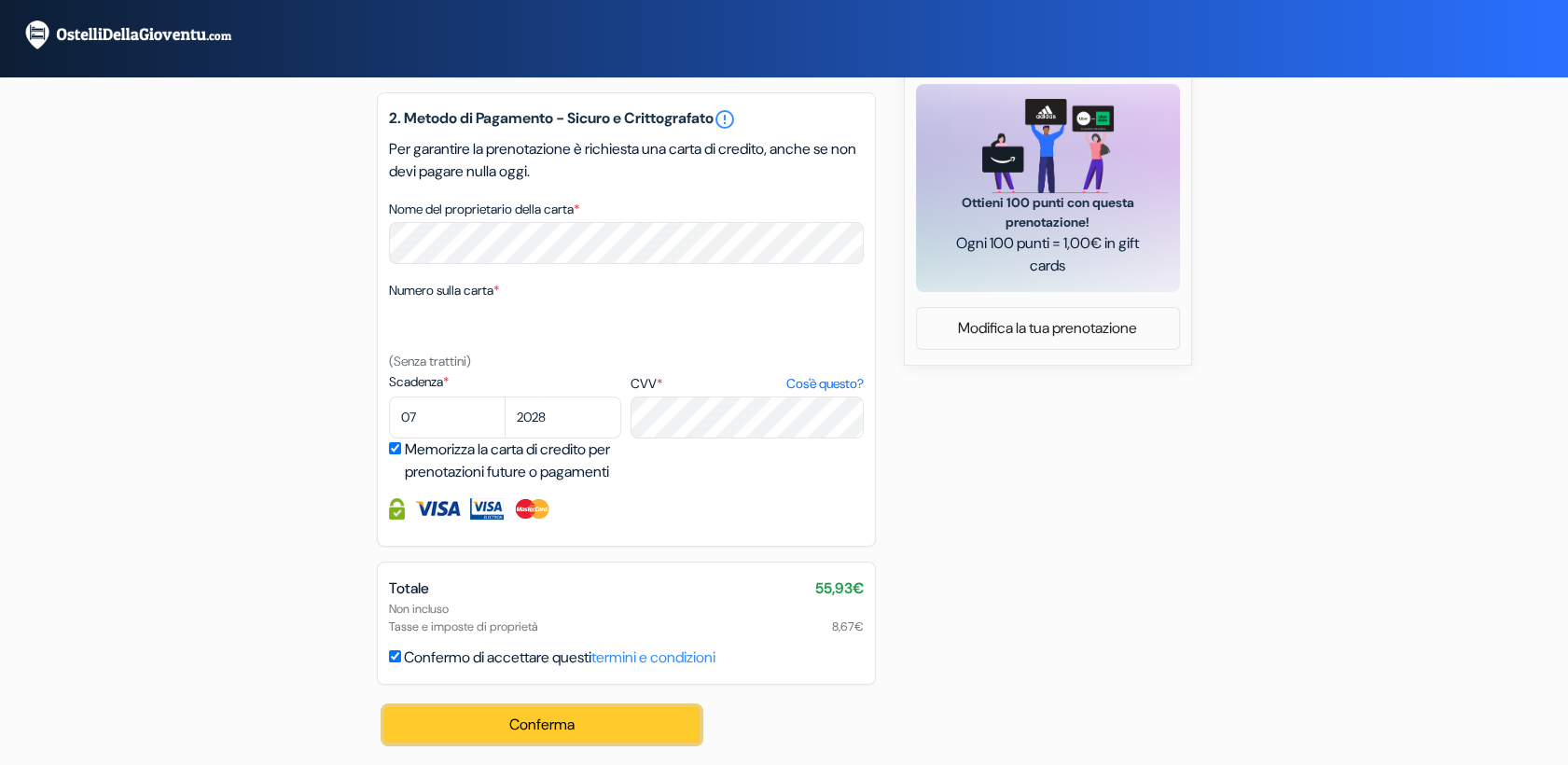 click on "Conferma
Loading..." at bounding box center [542, 725] 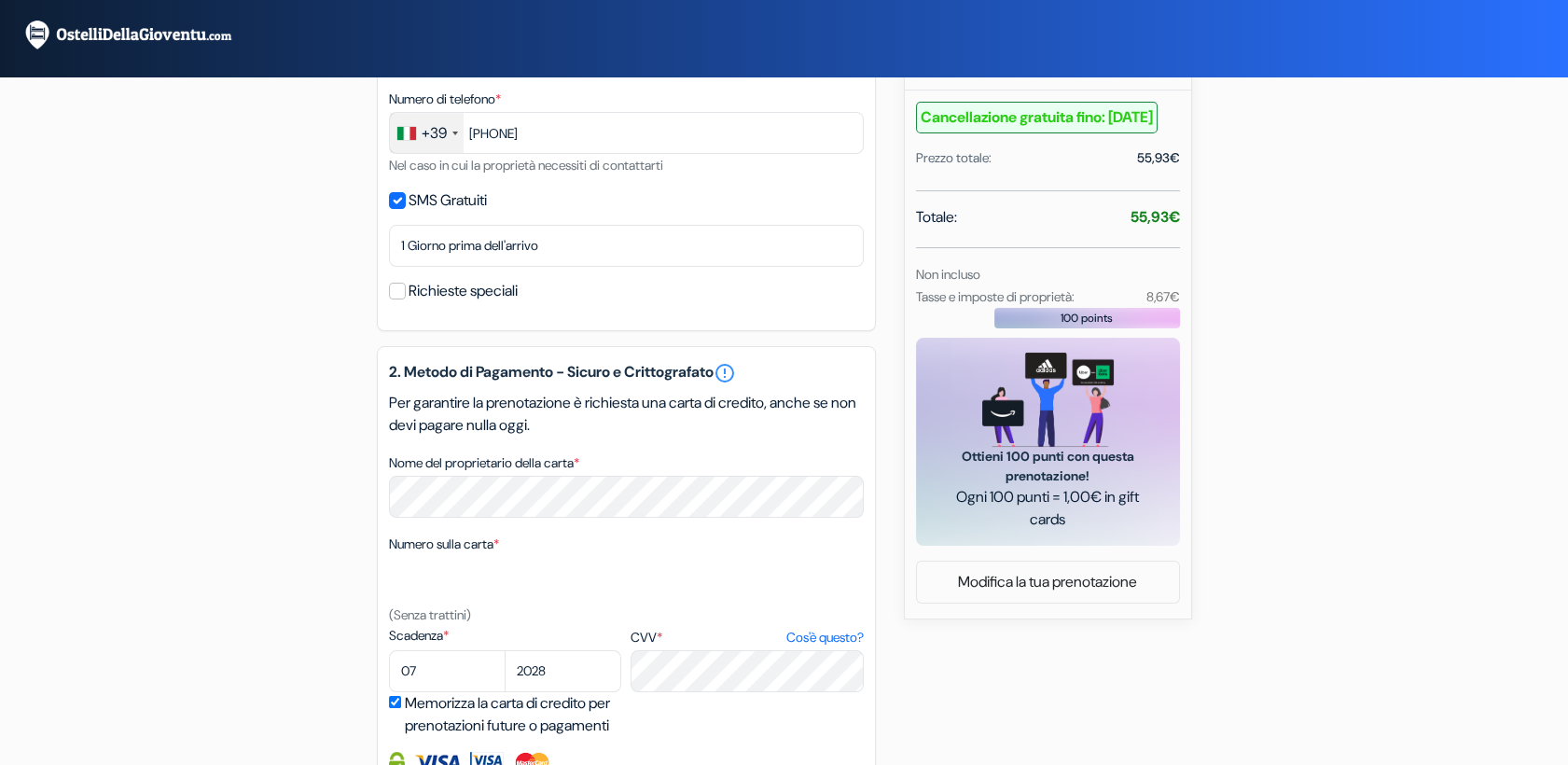 scroll, scrollTop: 648, scrollLeft: 0, axis: vertical 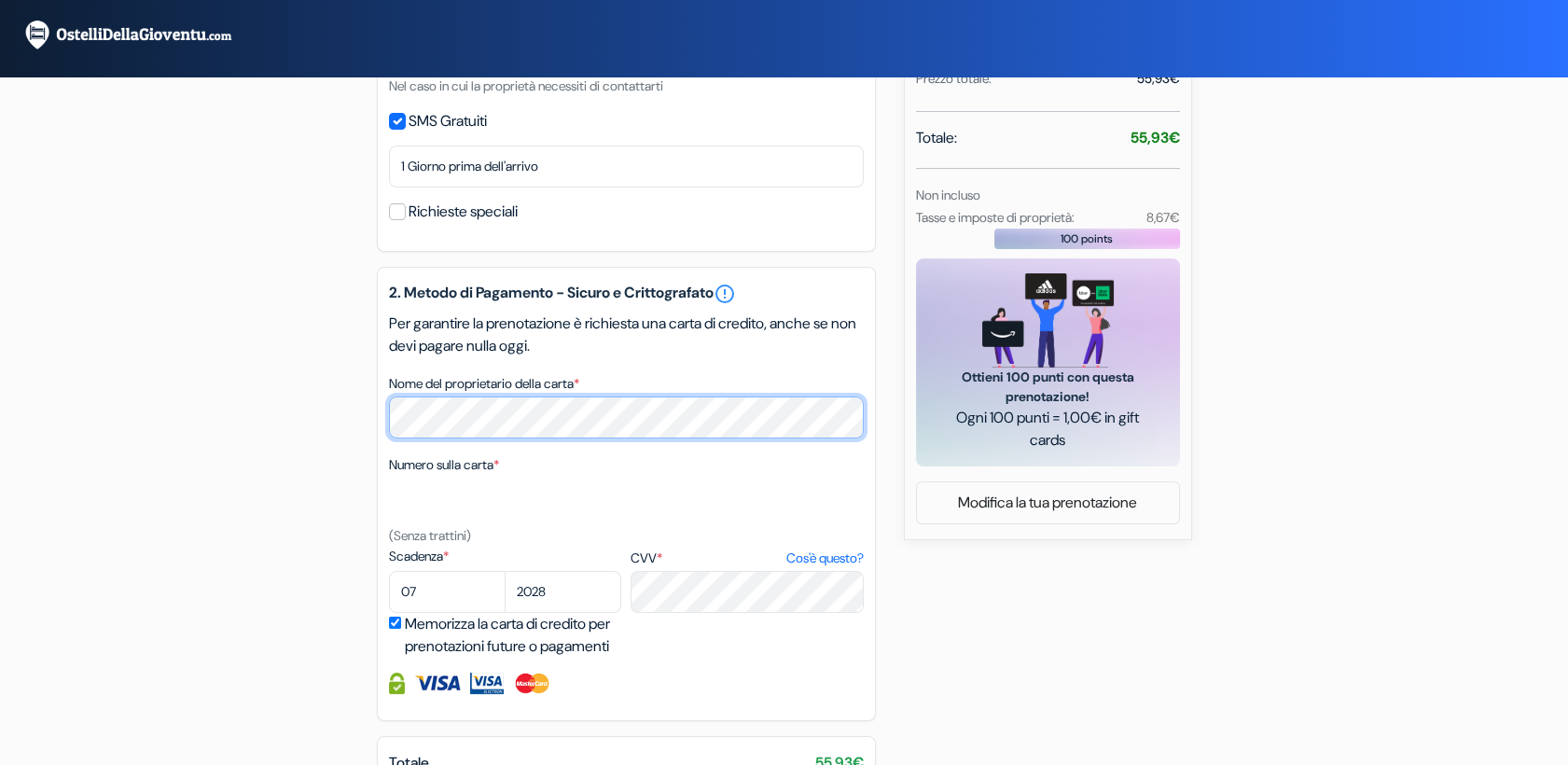 click on "Ostello King Kong
Witte De Withstraat 74,
[CITY],
[COUNTRY]
Dettagli della Struttura
X
Ostello King Kong no_plan
*" at bounding box center (784, 239) 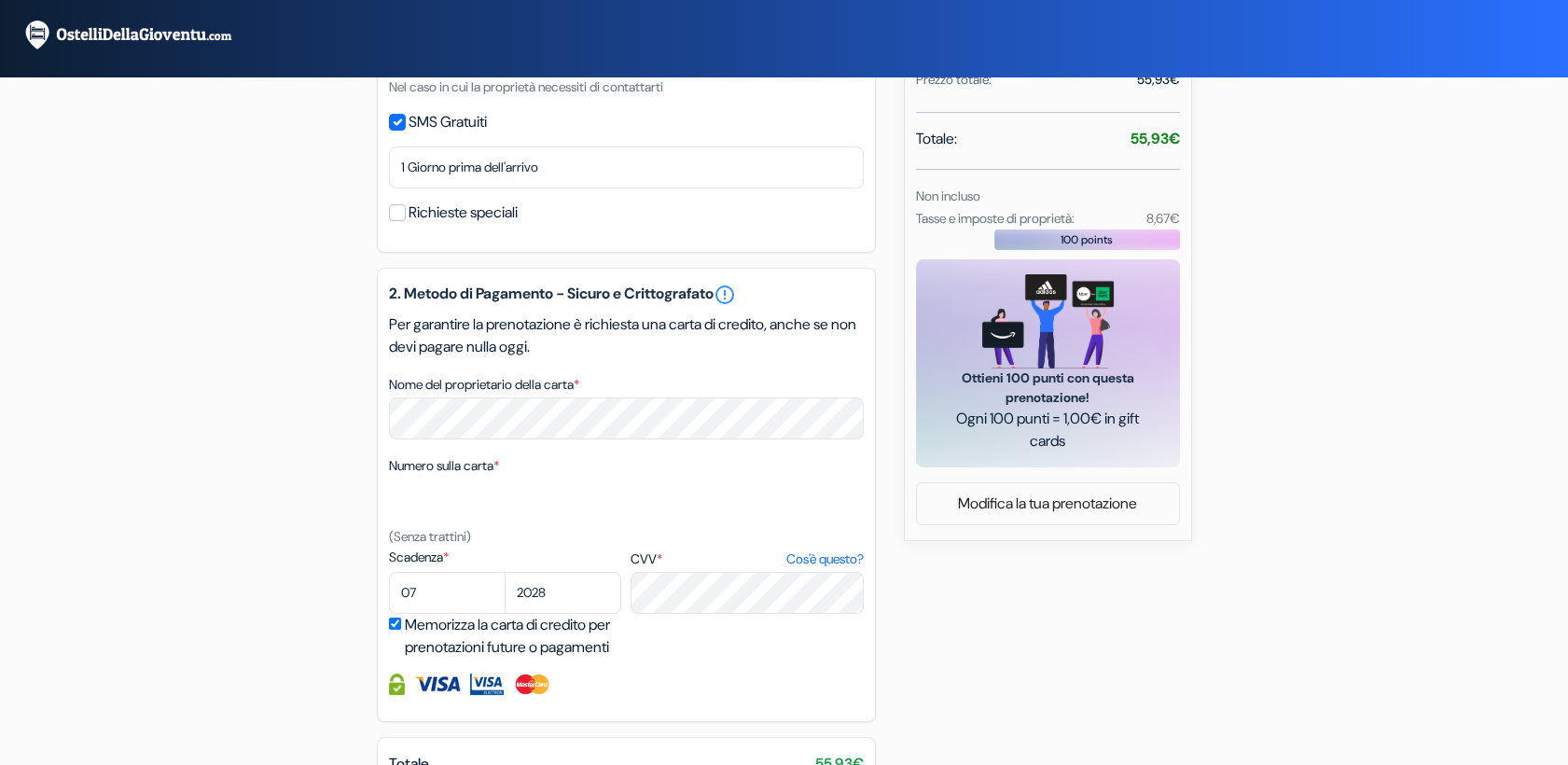 scroll, scrollTop: 842, scrollLeft: 0, axis: vertical 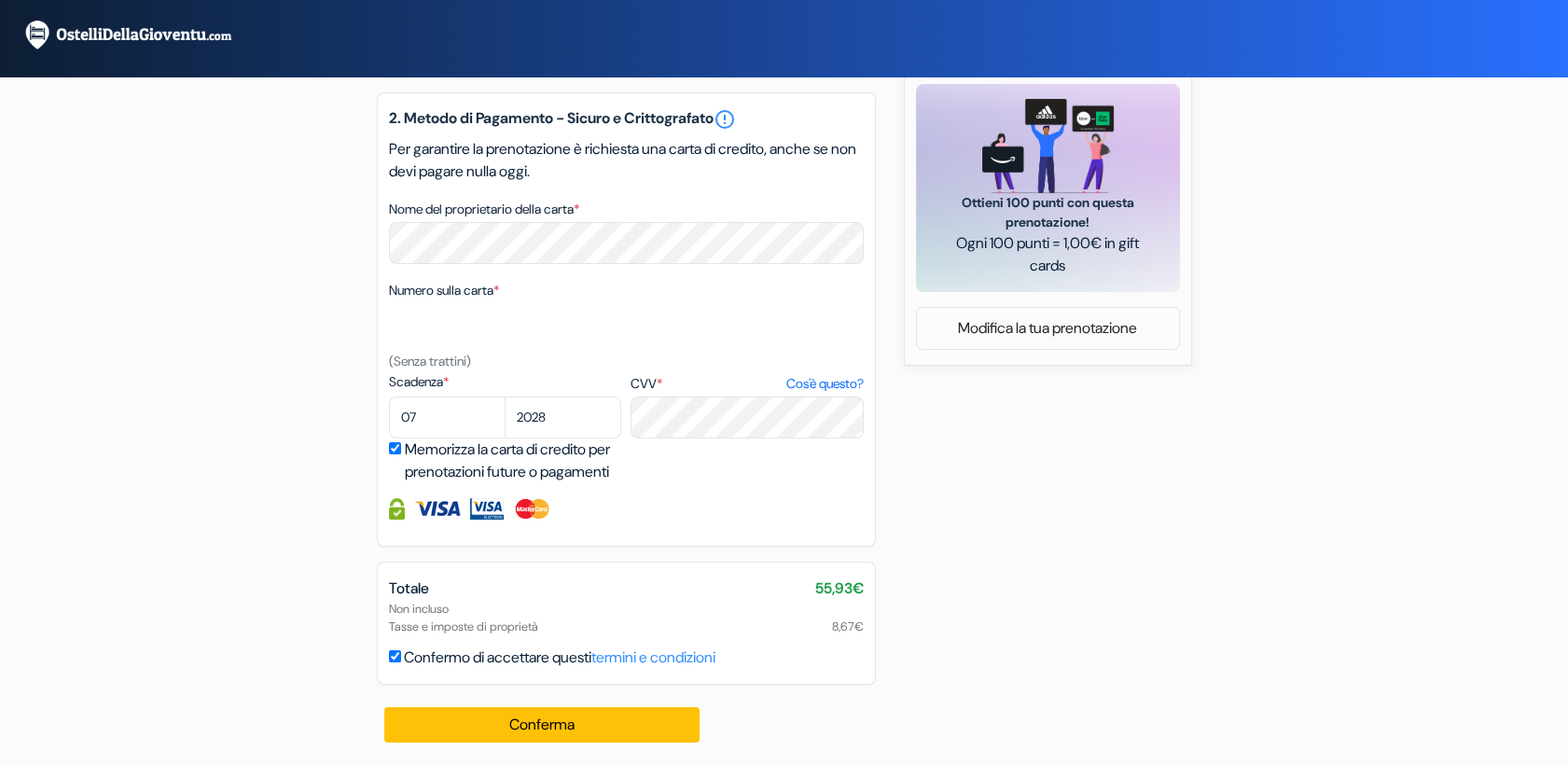 click on "Memorizza la carta di credito per prenotazioni future o pagamenti" at bounding box center [395, 448] 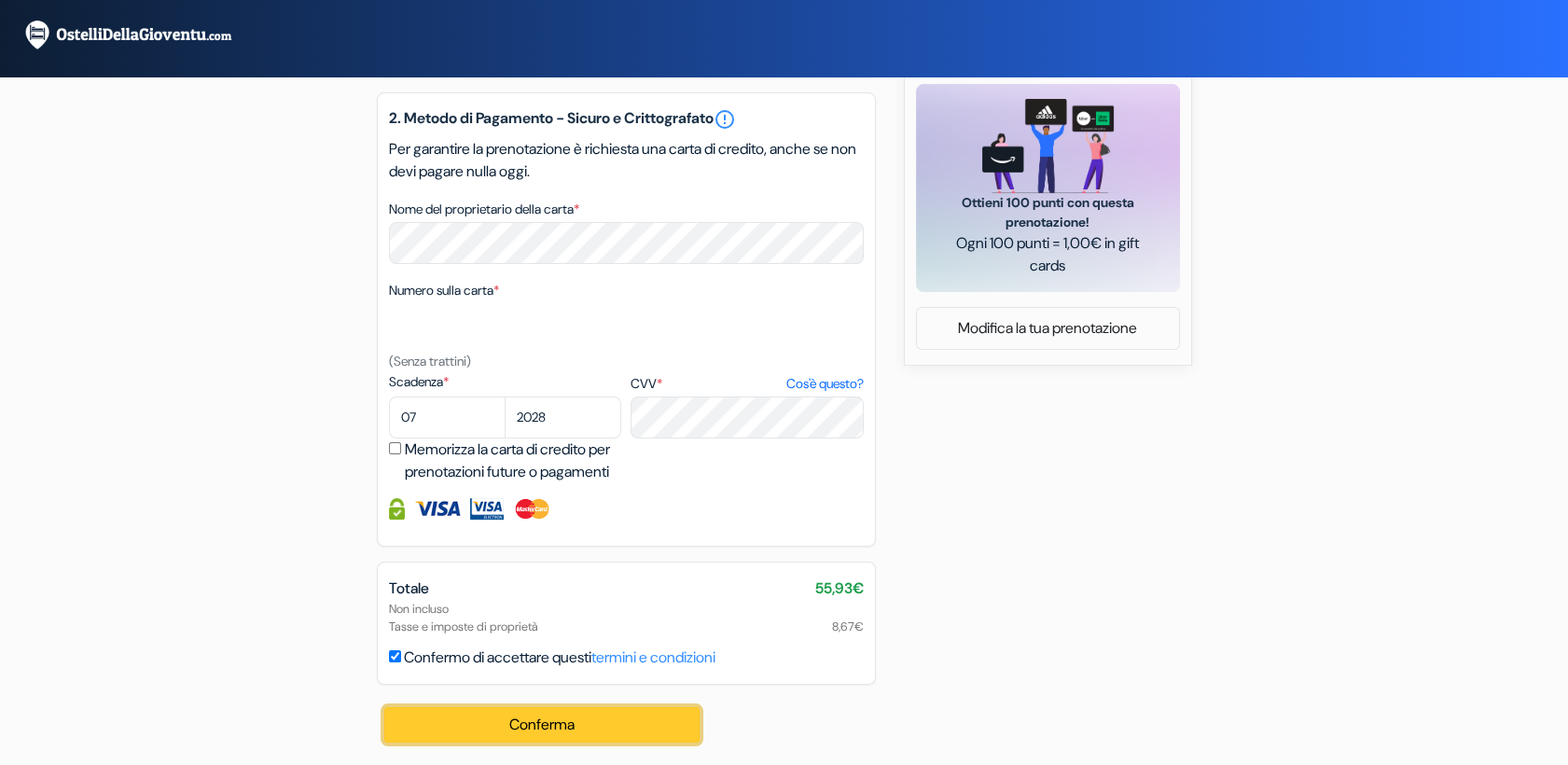 click on "Conferma
Loading..." at bounding box center [542, 725] 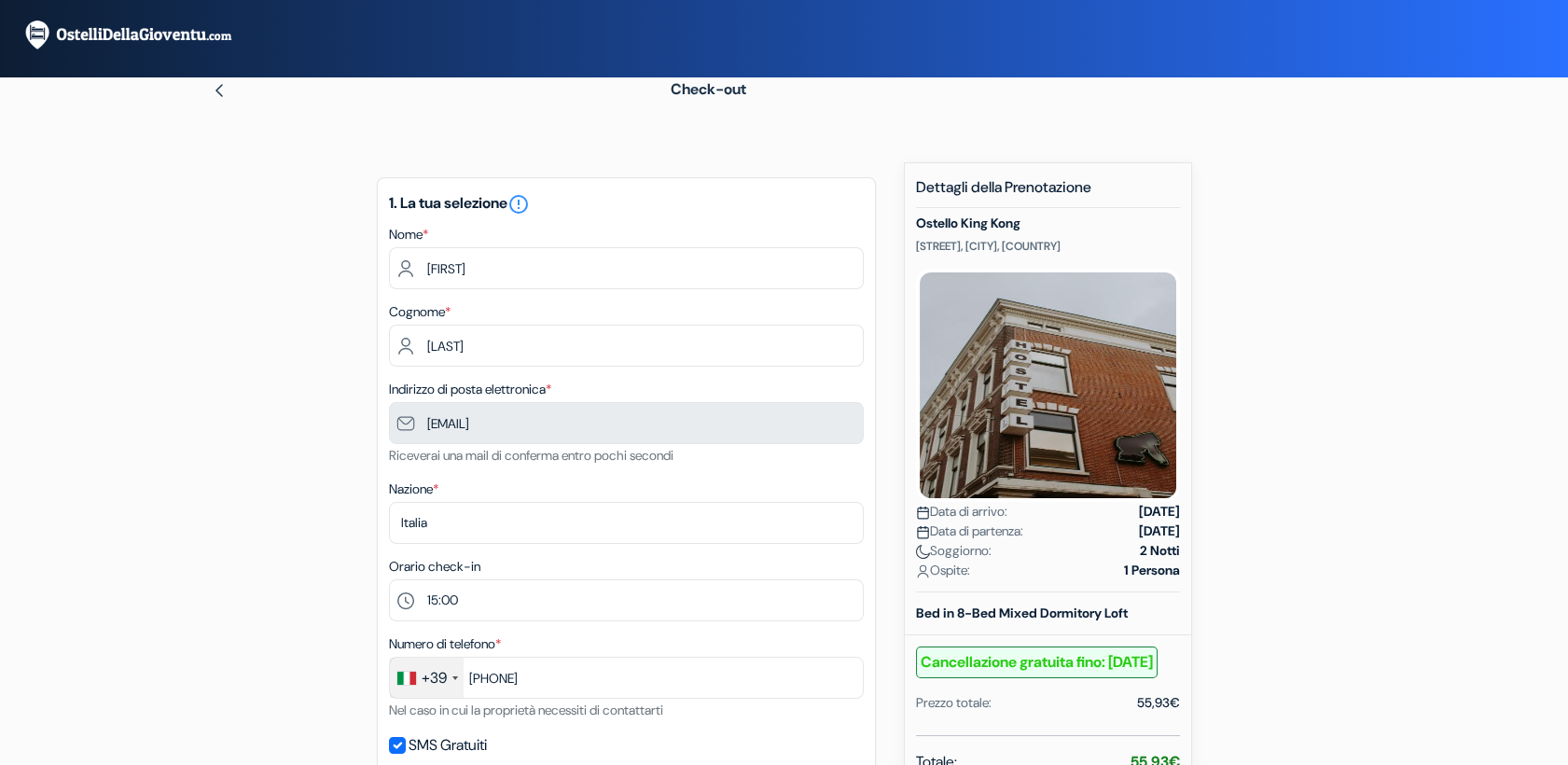 scroll, scrollTop: 0, scrollLeft: 0, axis: both 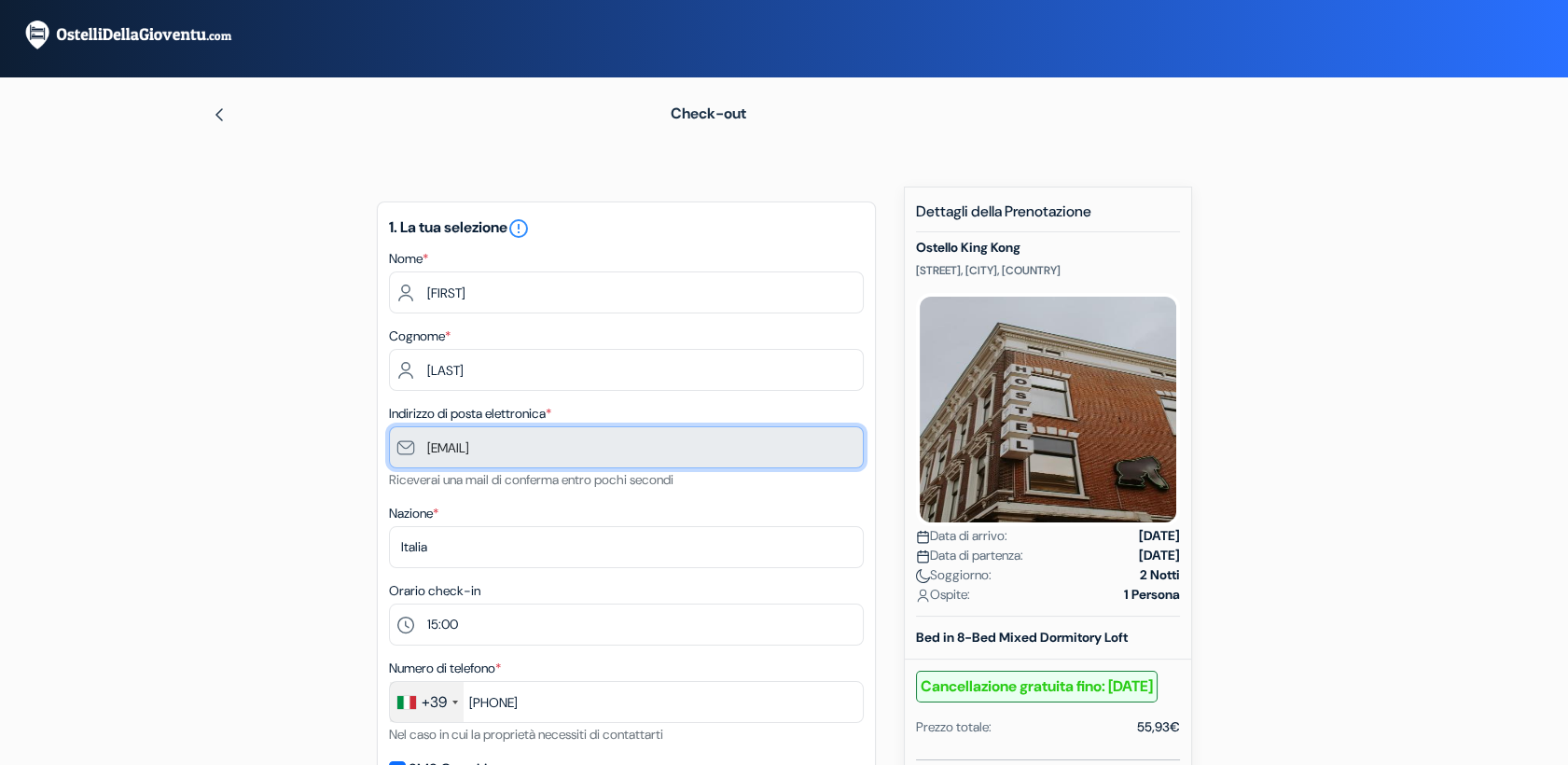 click on "[EMAIL]" at bounding box center [626, 447] 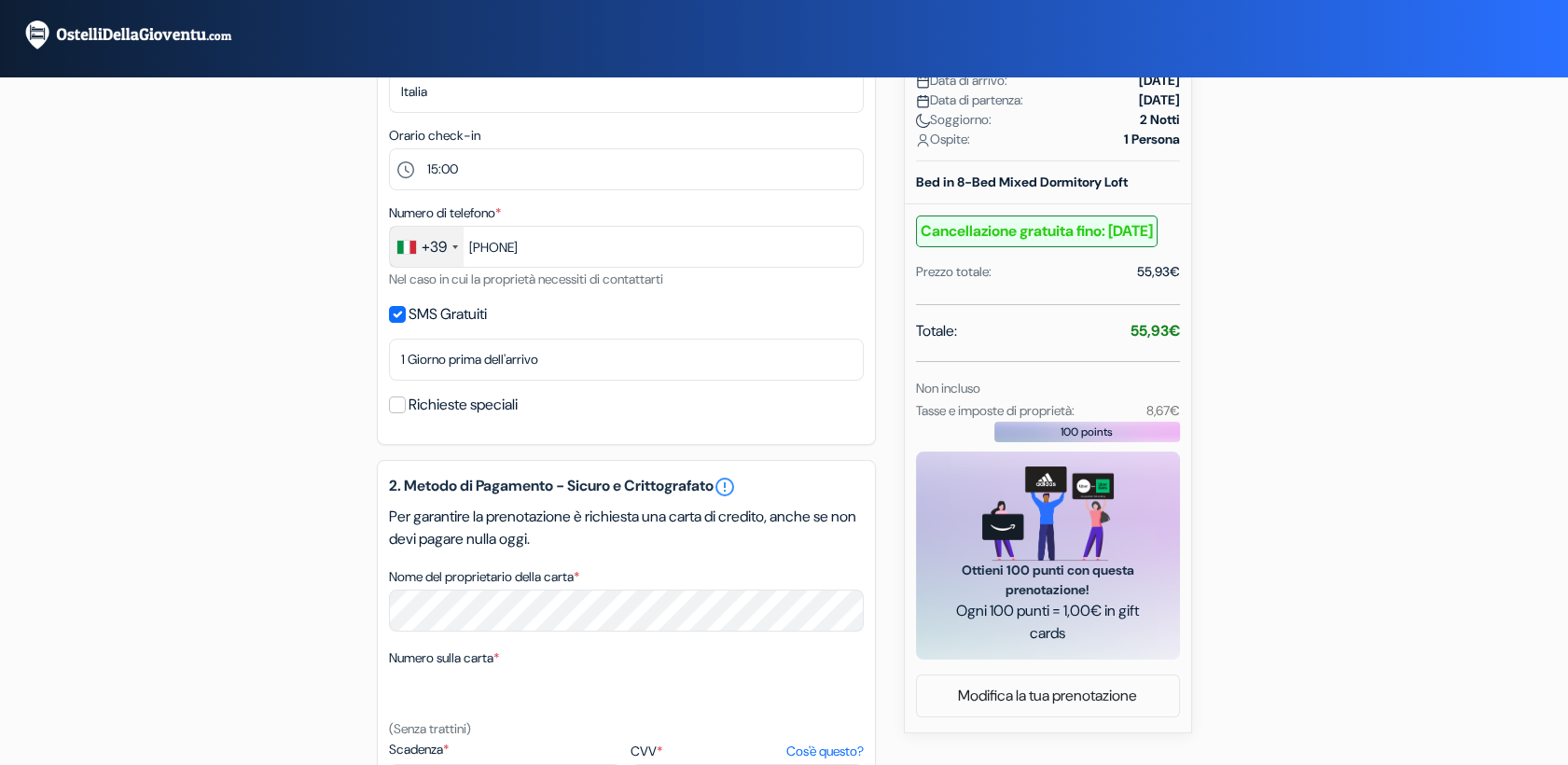 scroll, scrollTop: 492, scrollLeft: 0, axis: vertical 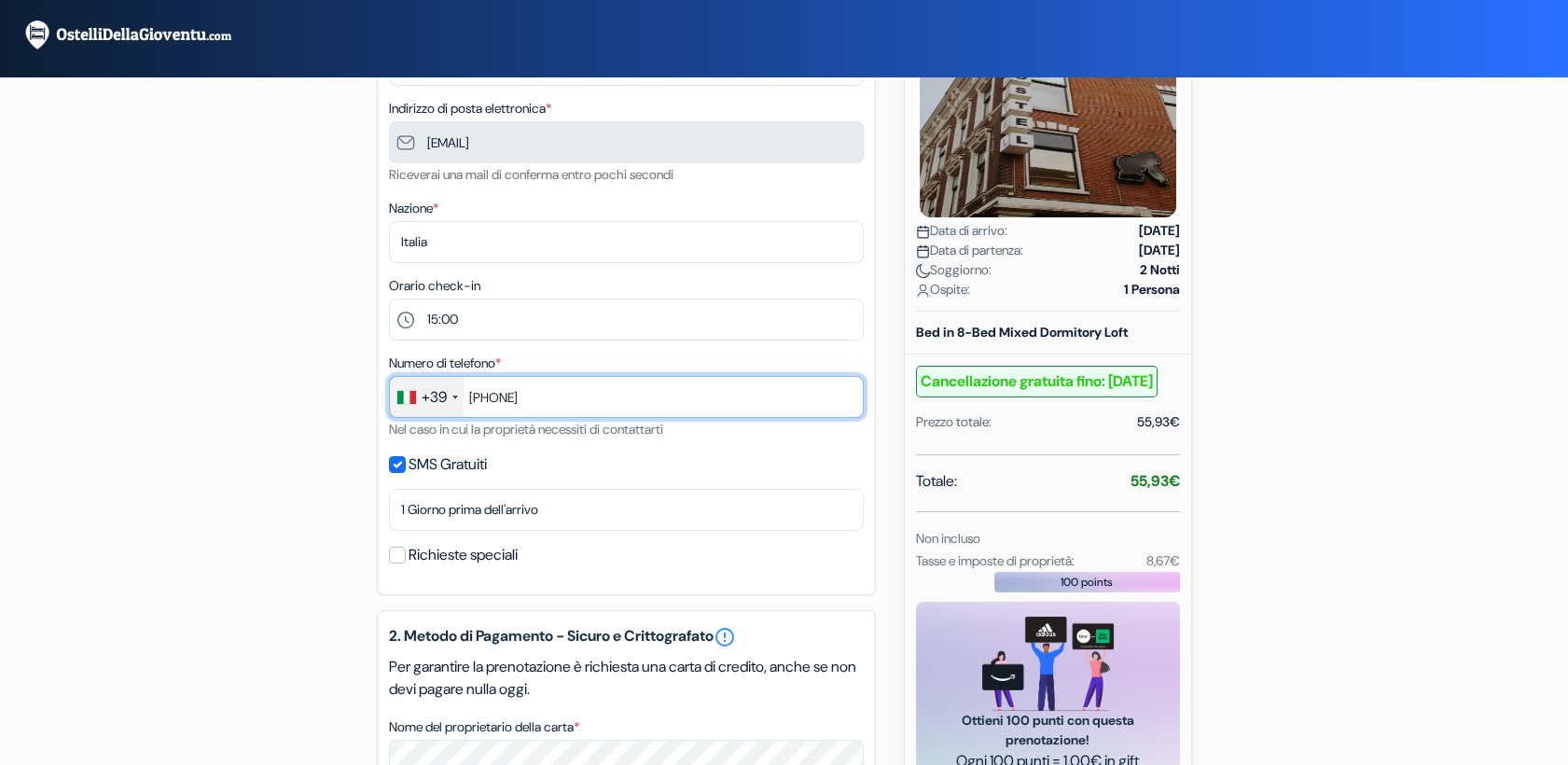 click on "[PHONE]" at bounding box center [626, 396] 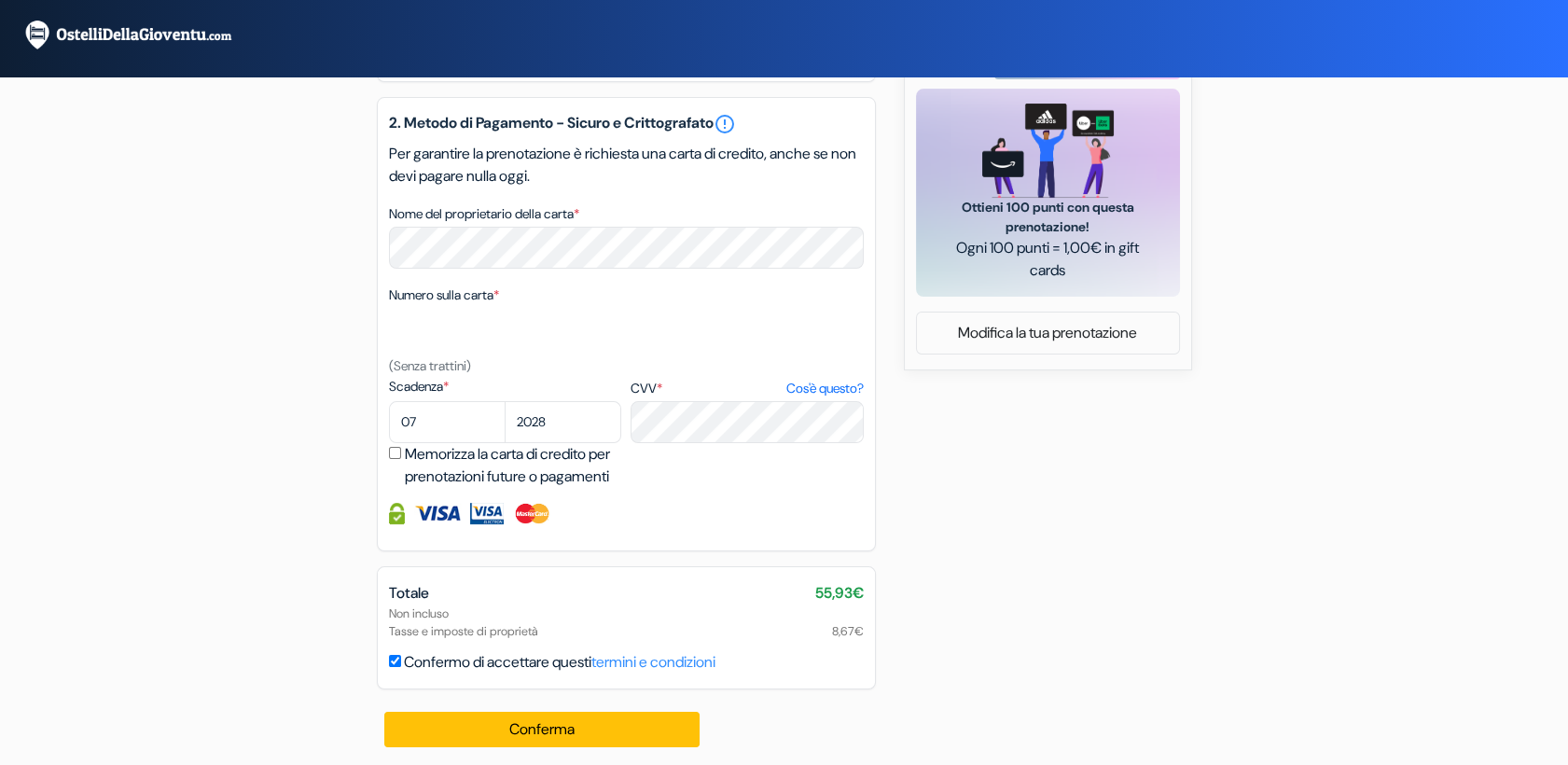 scroll, scrollTop: 842, scrollLeft: 0, axis: vertical 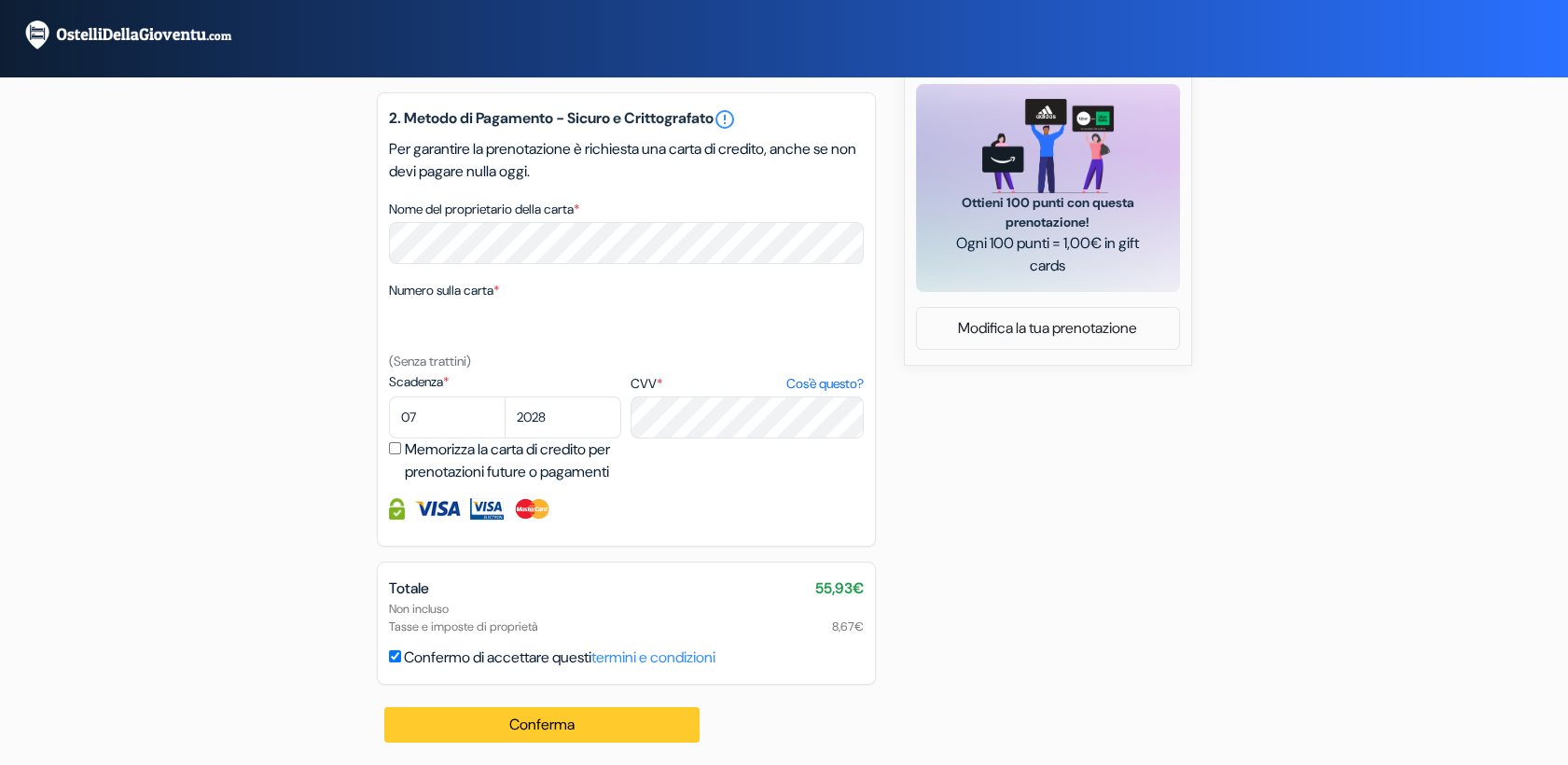 type on "[PHONE]" 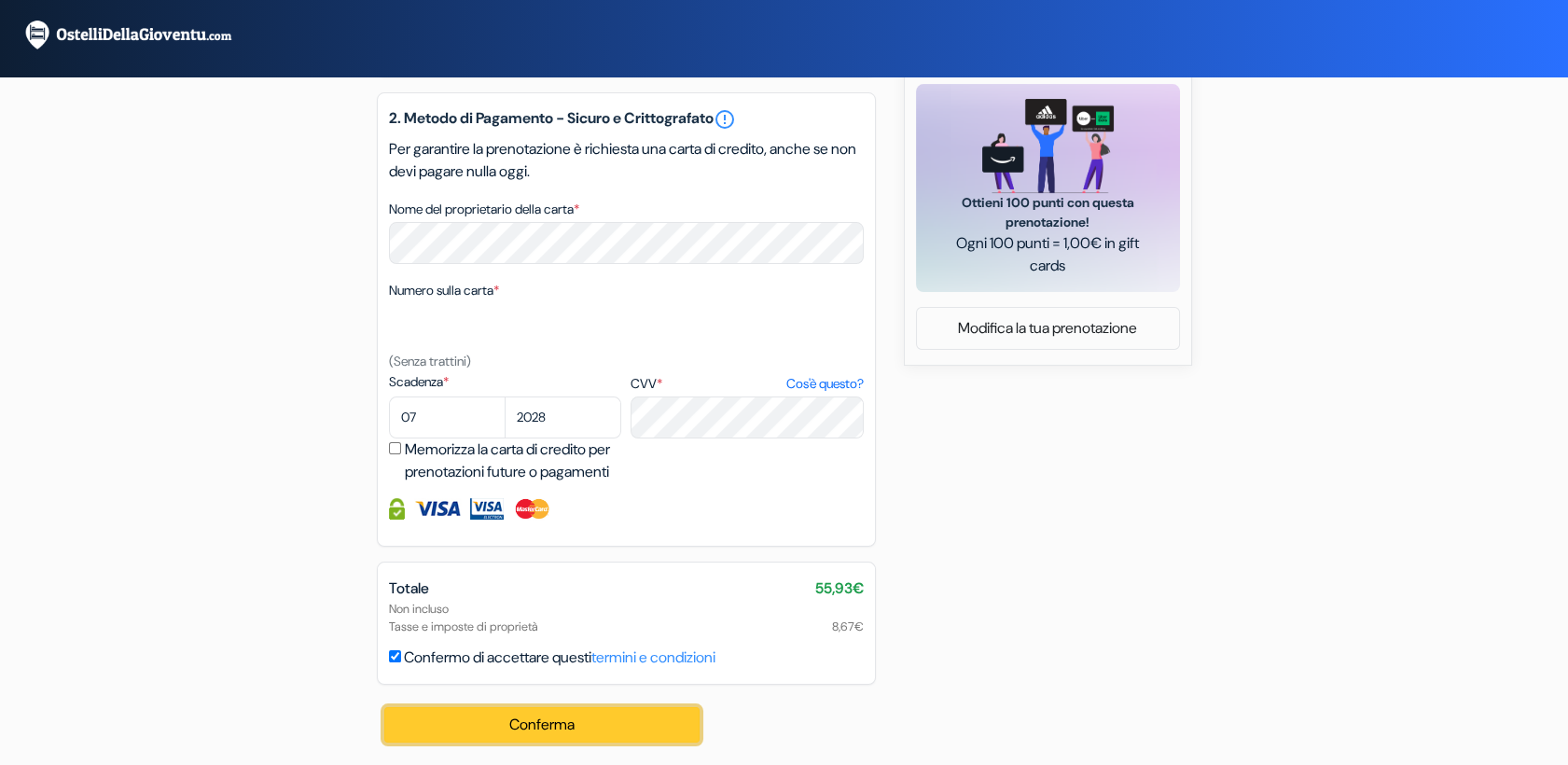 click on "Conferma
Loading..." at bounding box center [542, 725] 